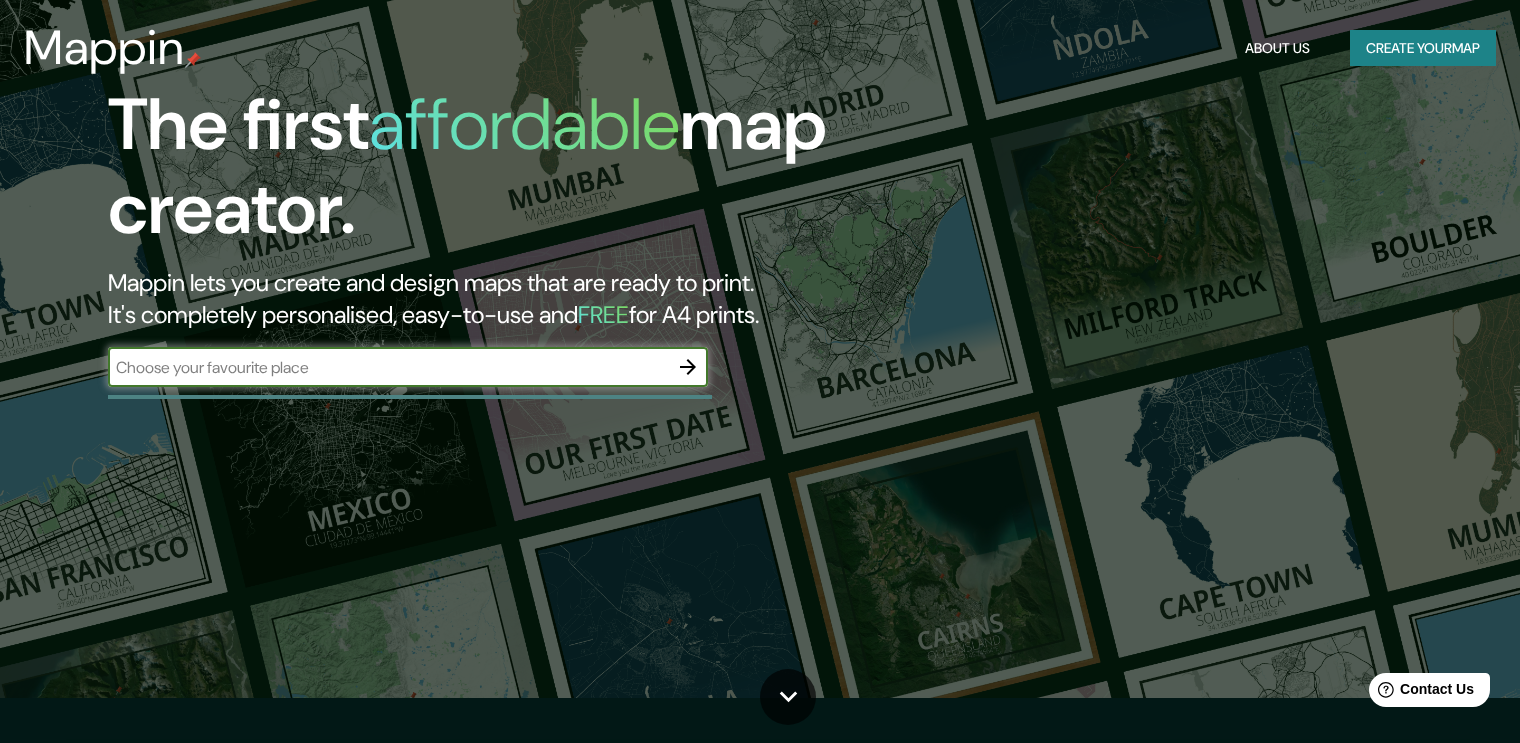 scroll, scrollTop: 0, scrollLeft: 0, axis: both 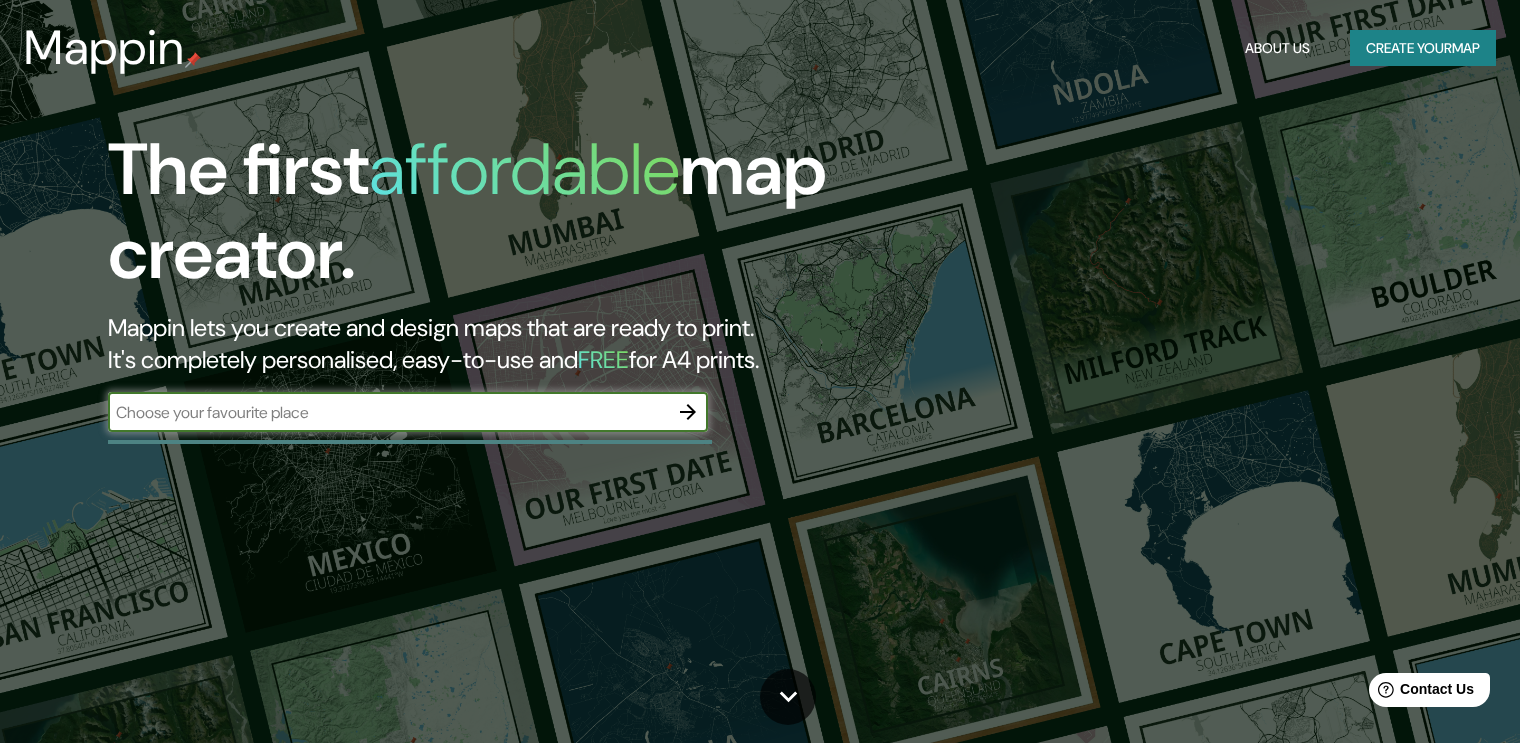 click on "Create your   map" at bounding box center [1423, 48] 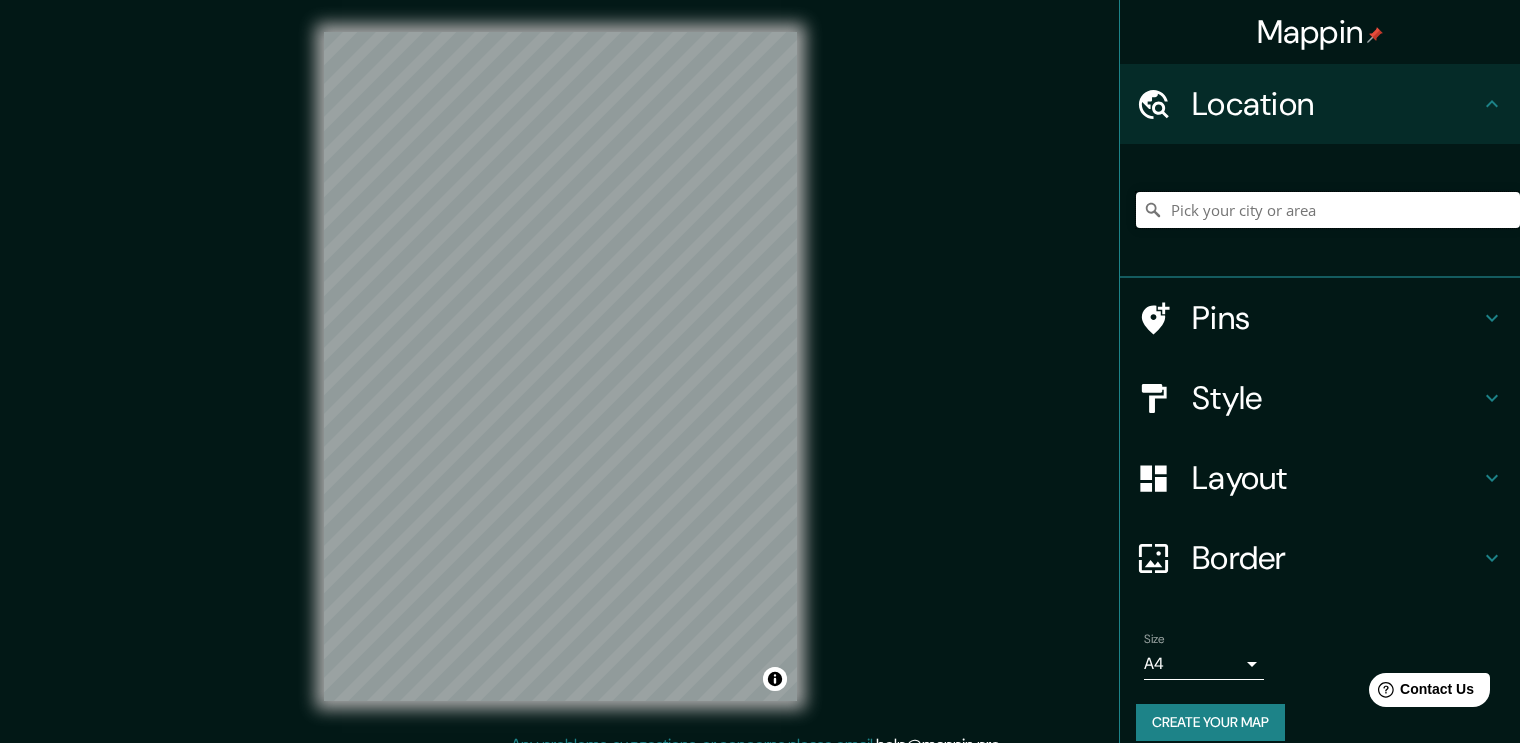 click at bounding box center [1328, 210] 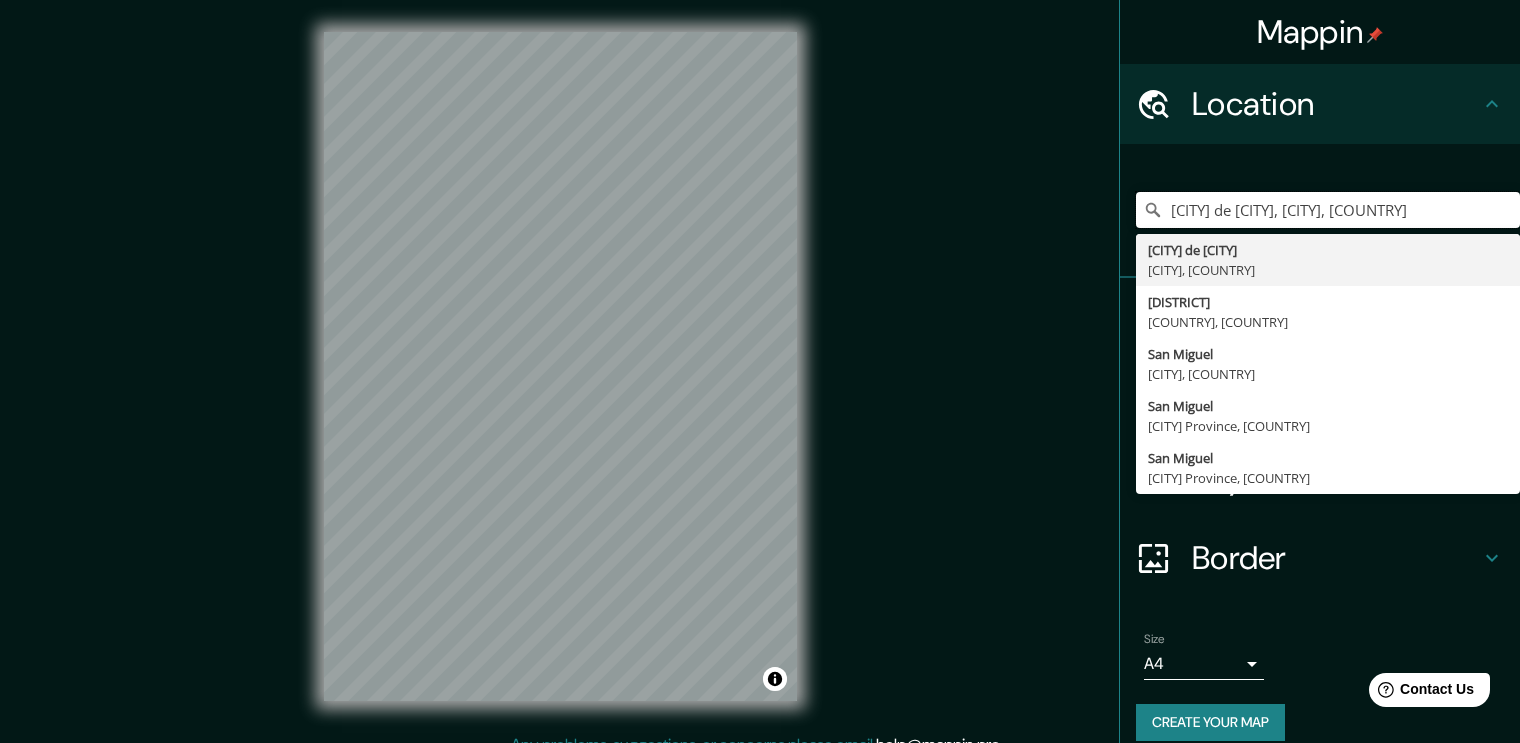 type on "[CITY] de [CITY], [CITY], [COUNTRY]" 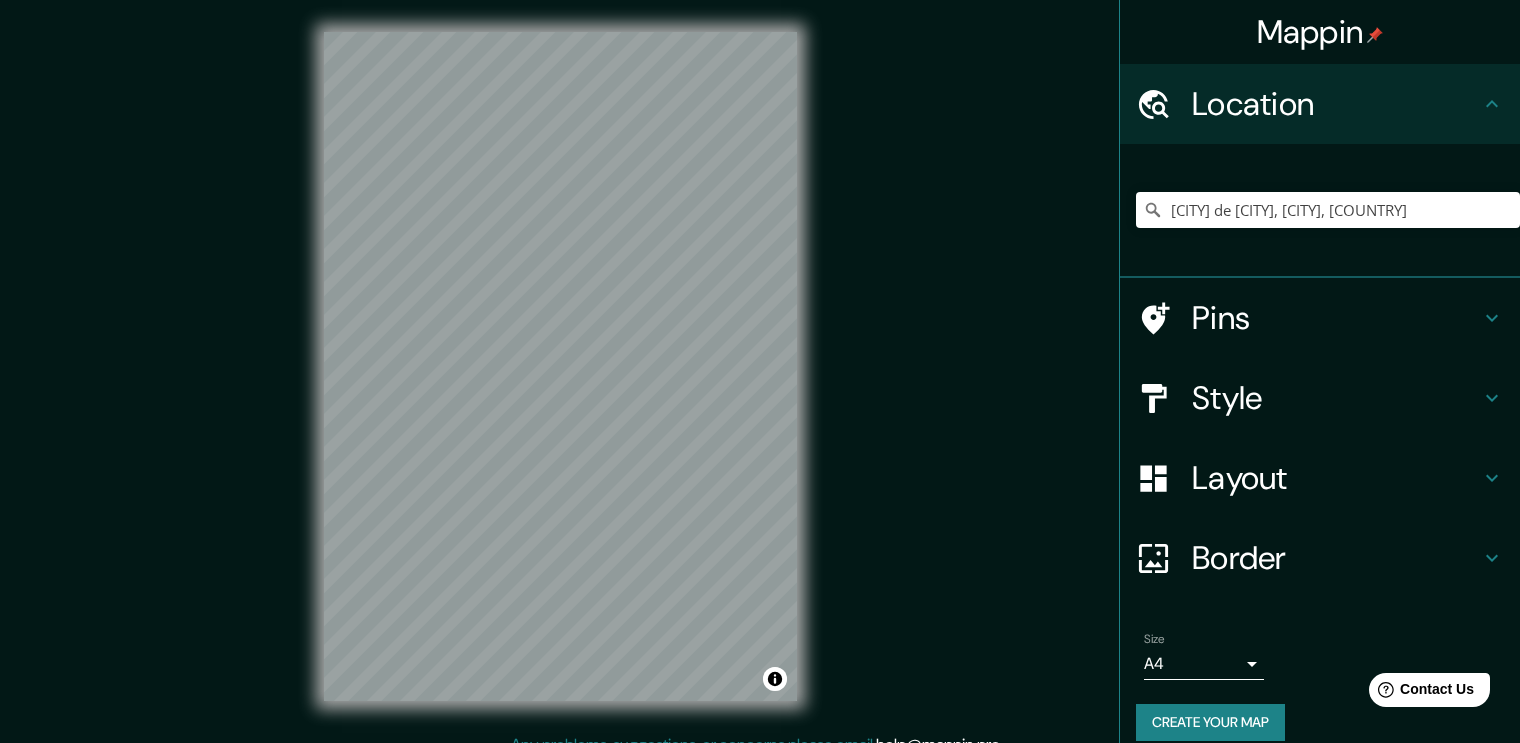 drag, startPoint x: 856, startPoint y: 326, endPoint x: 856, endPoint y: 438, distance: 112 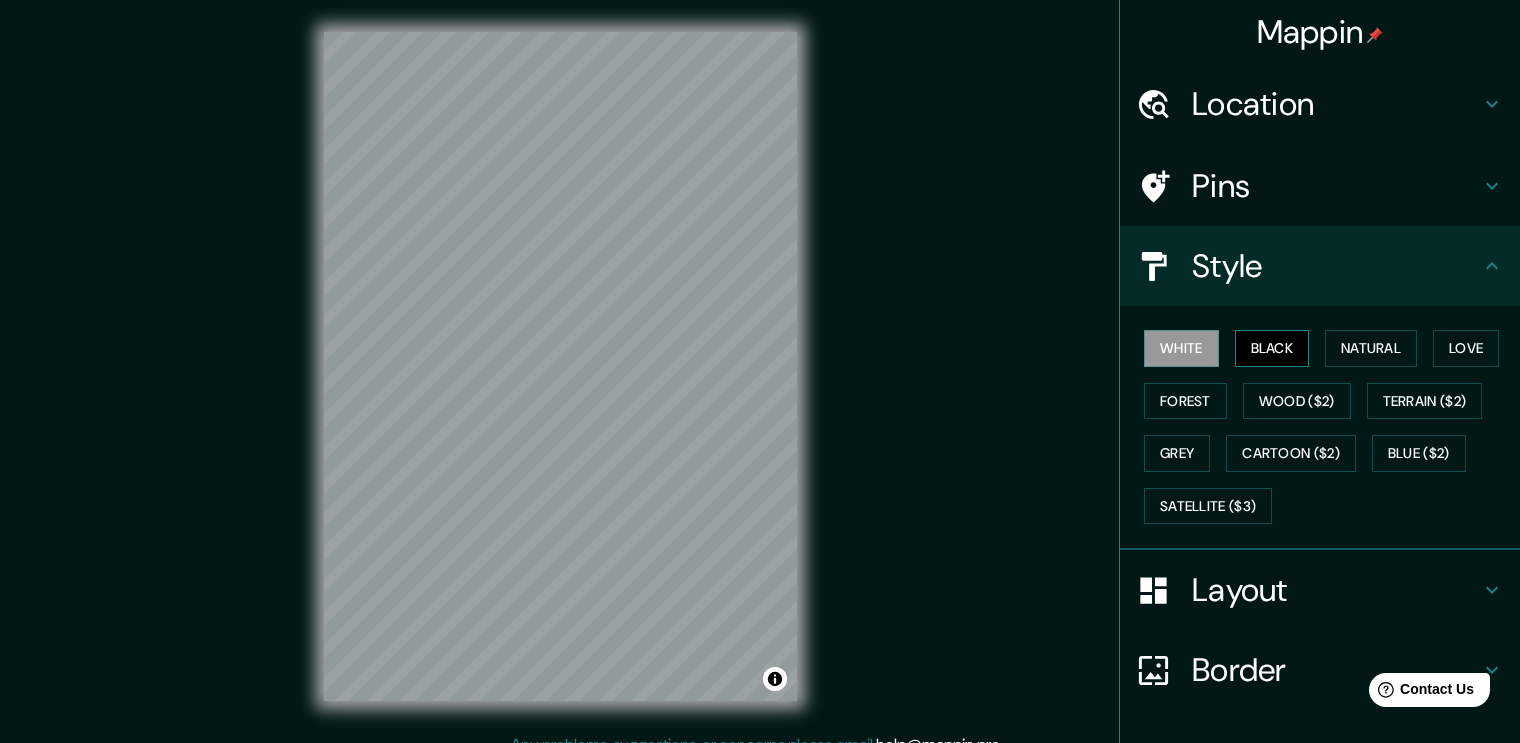 click on "Black" at bounding box center (1272, 348) 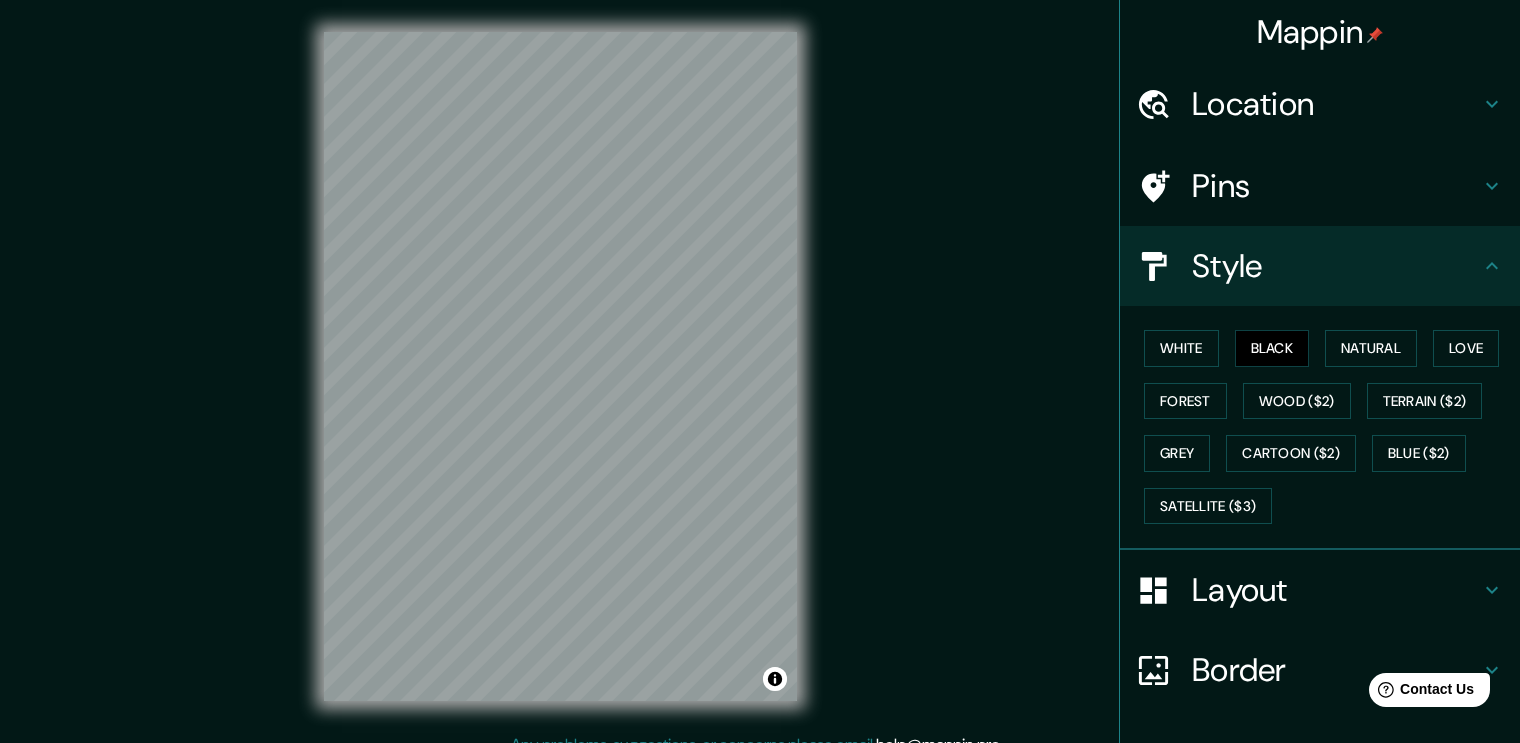 click on "Style" at bounding box center (1336, 266) 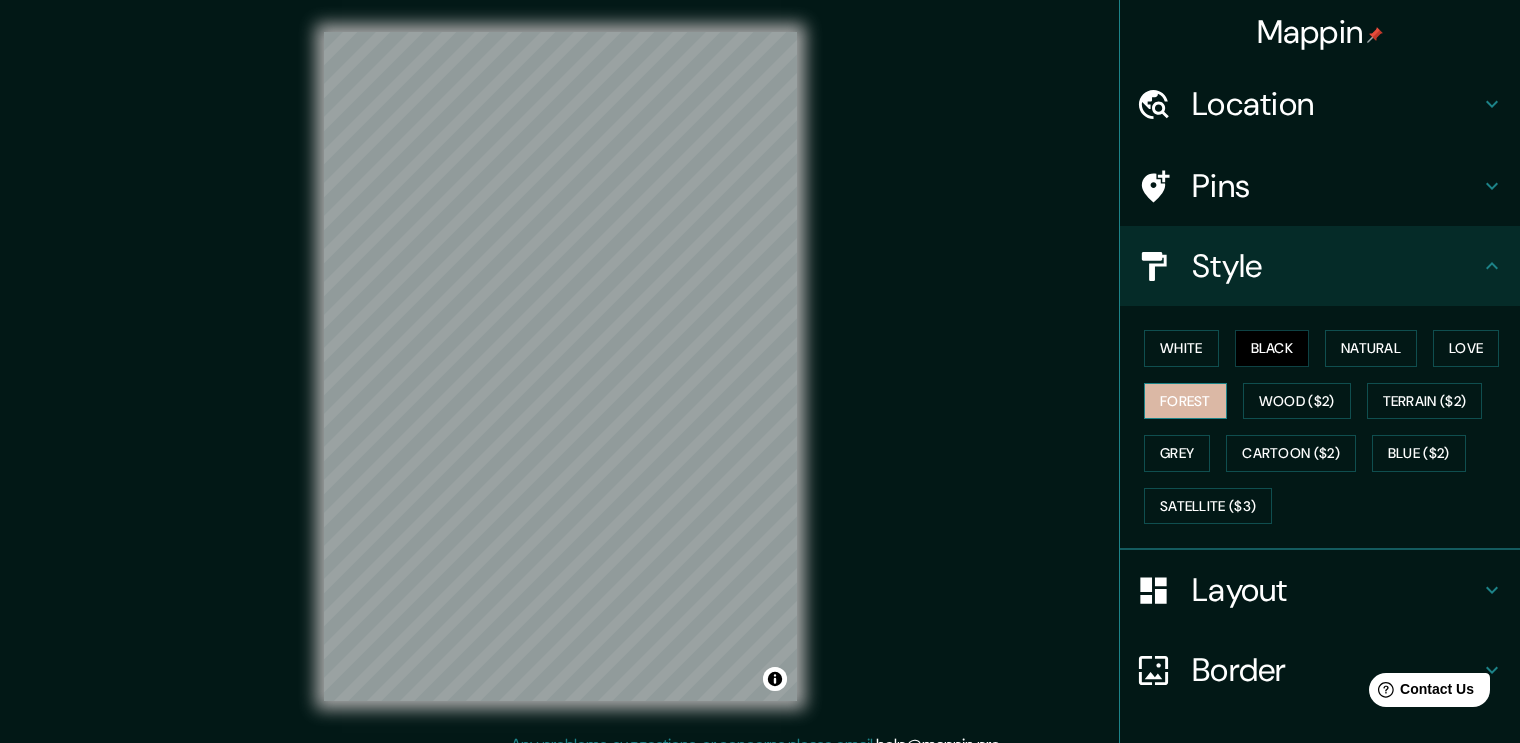 click on "Forest" at bounding box center [1185, 401] 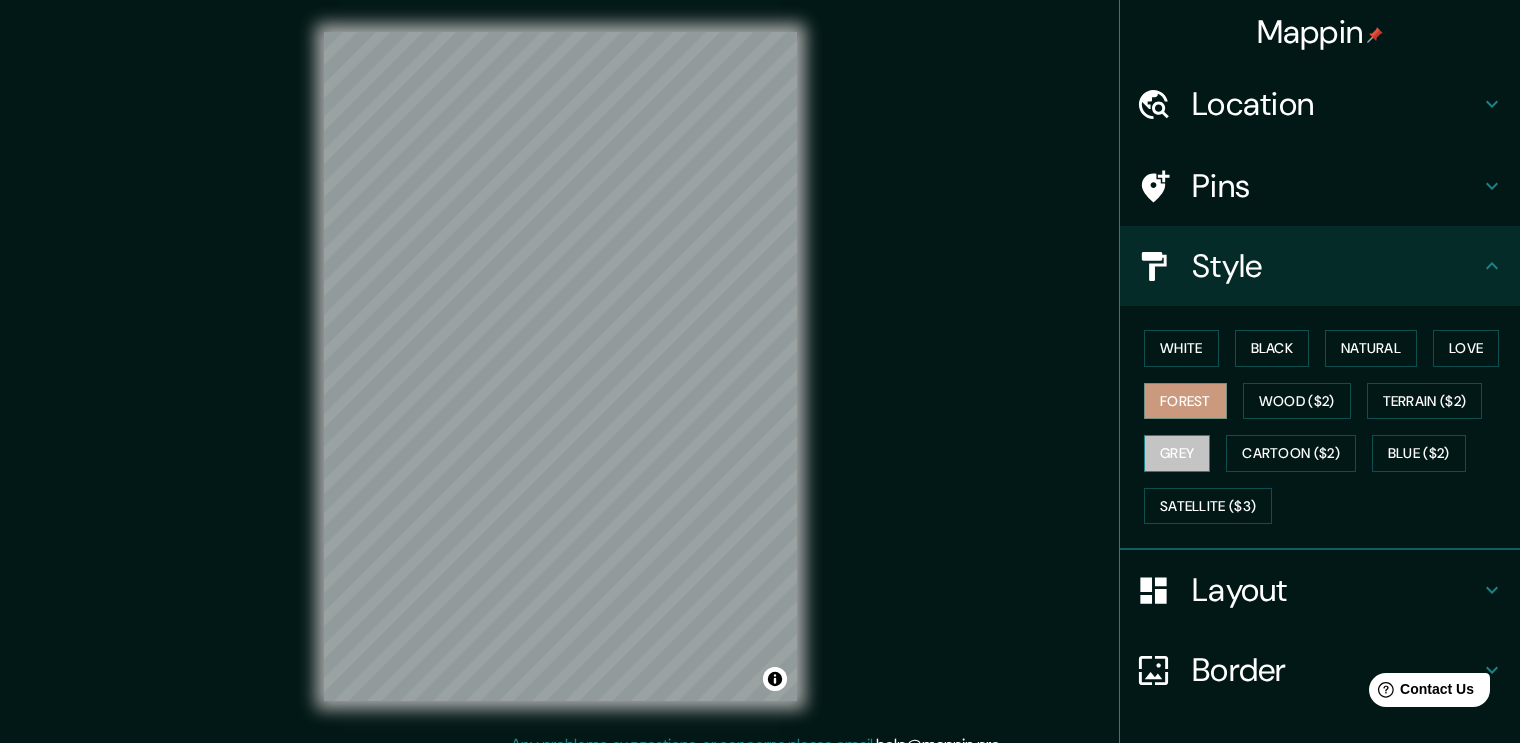 click on "Grey" at bounding box center [1177, 453] 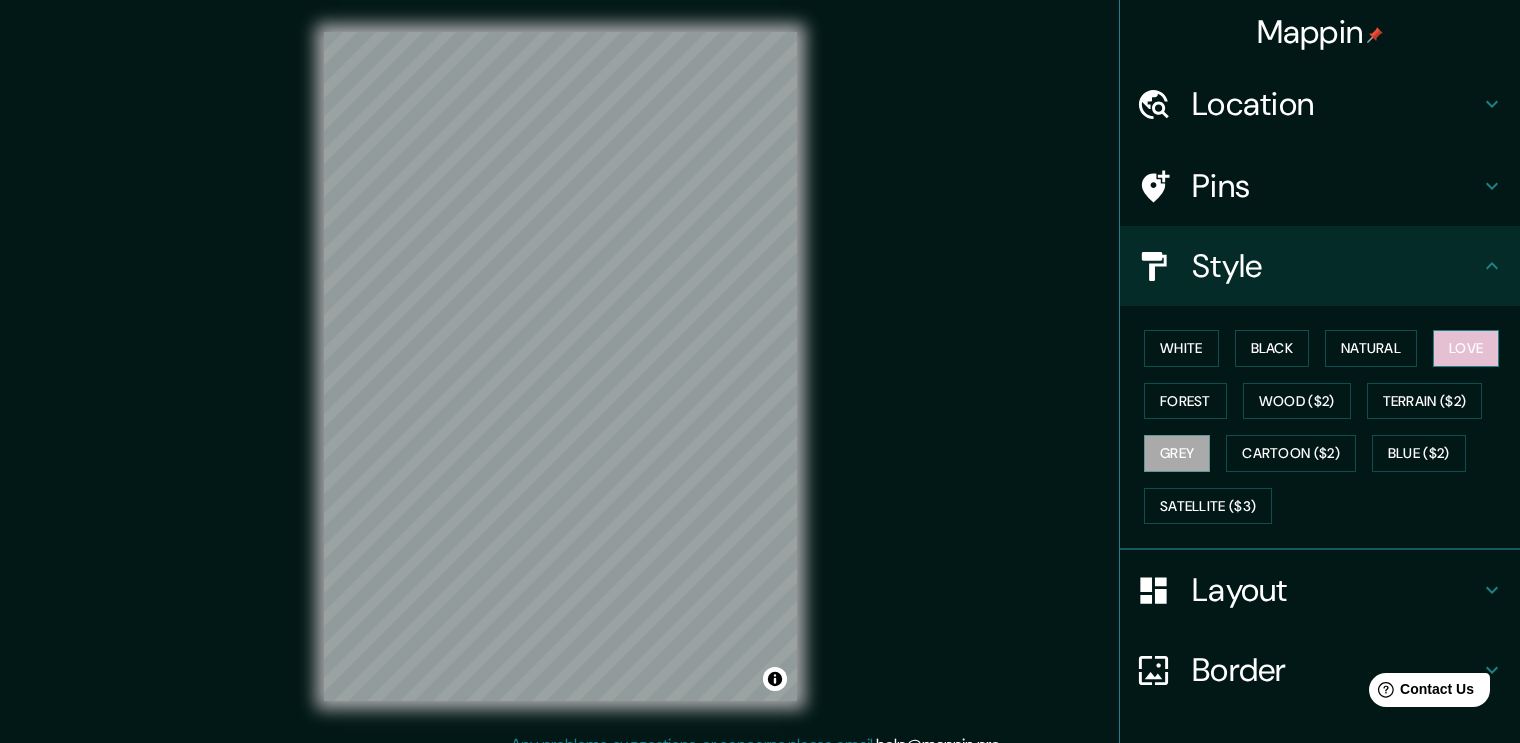 click on "Love" at bounding box center [1466, 348] 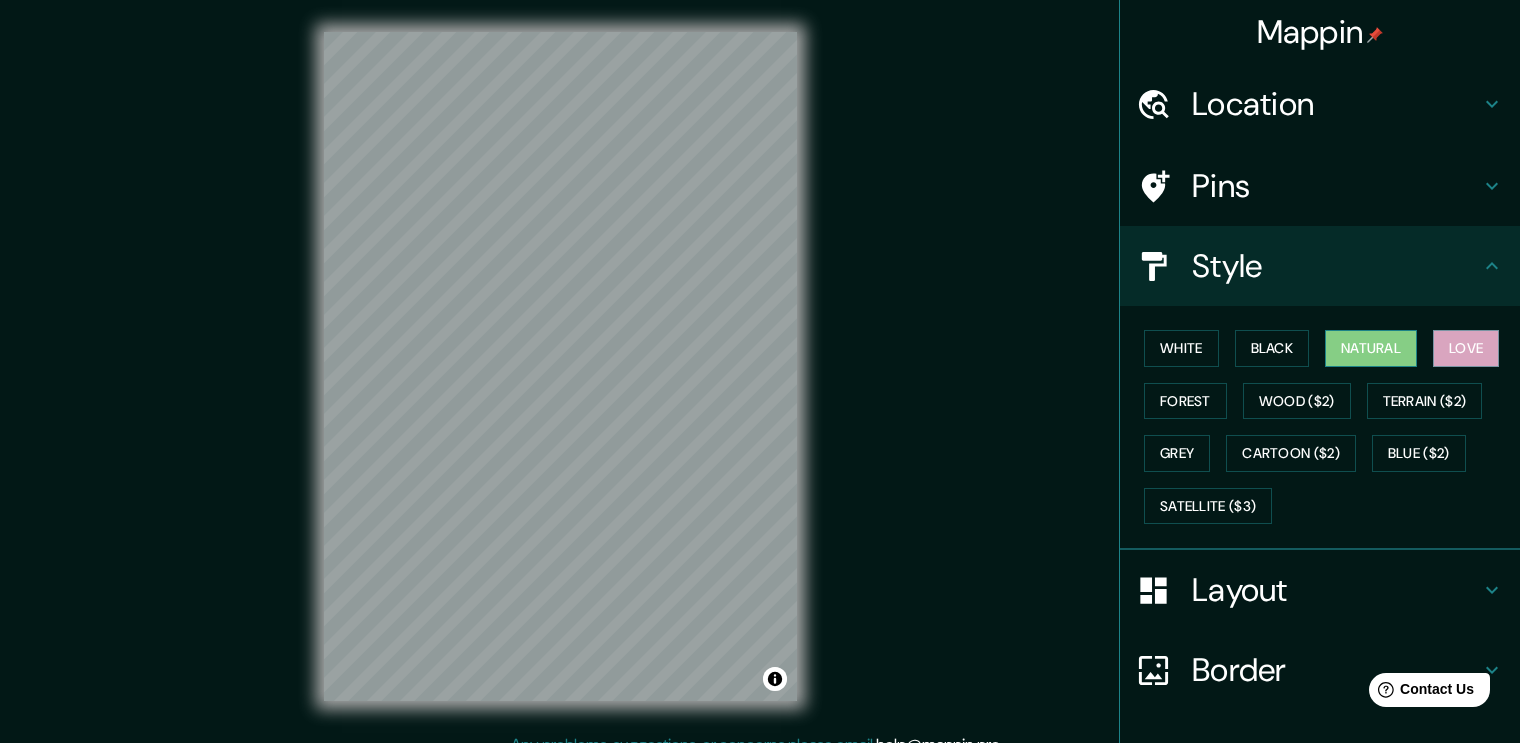 click on "Natural" at bounding box center [1371, 348] 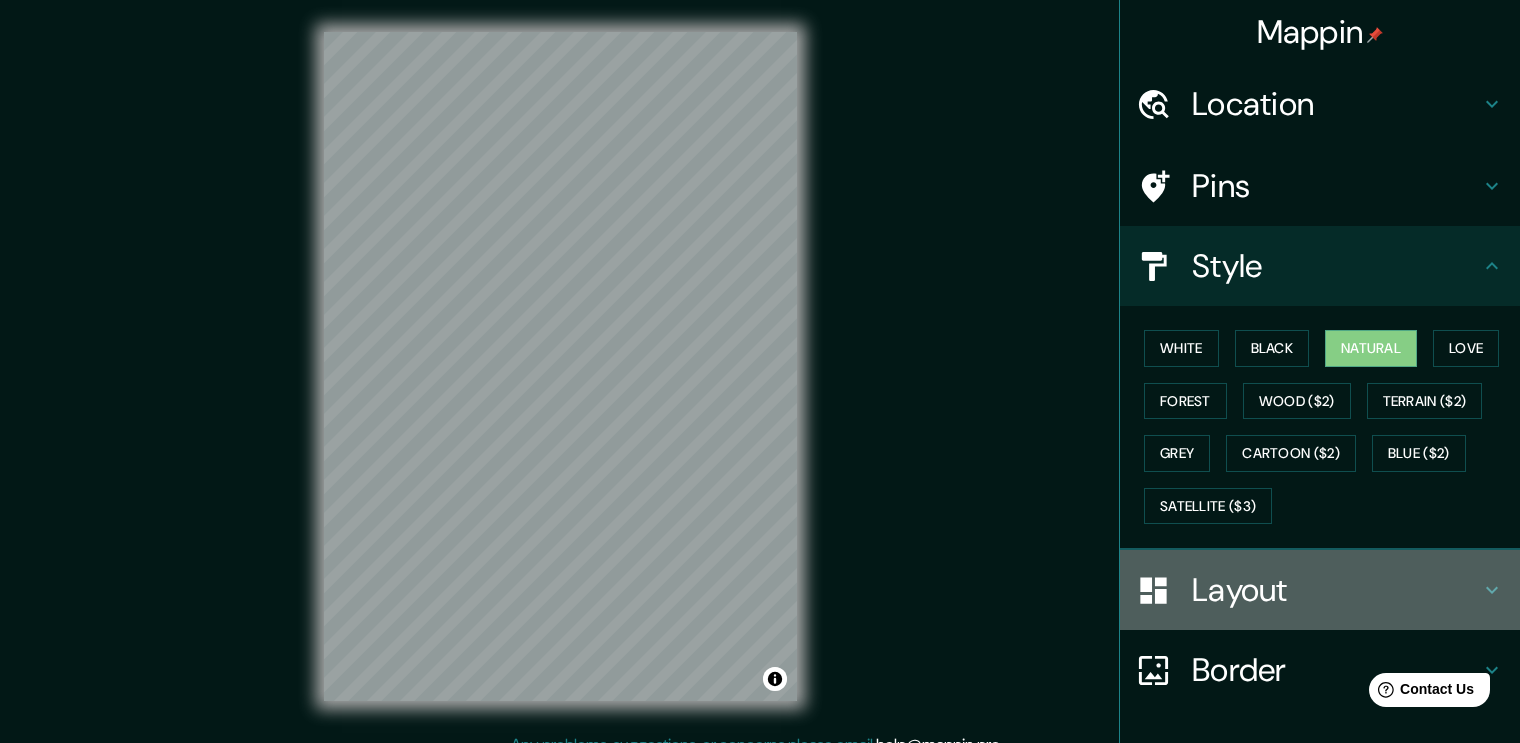 click on "Layout" at bounding box center [1336, 590] 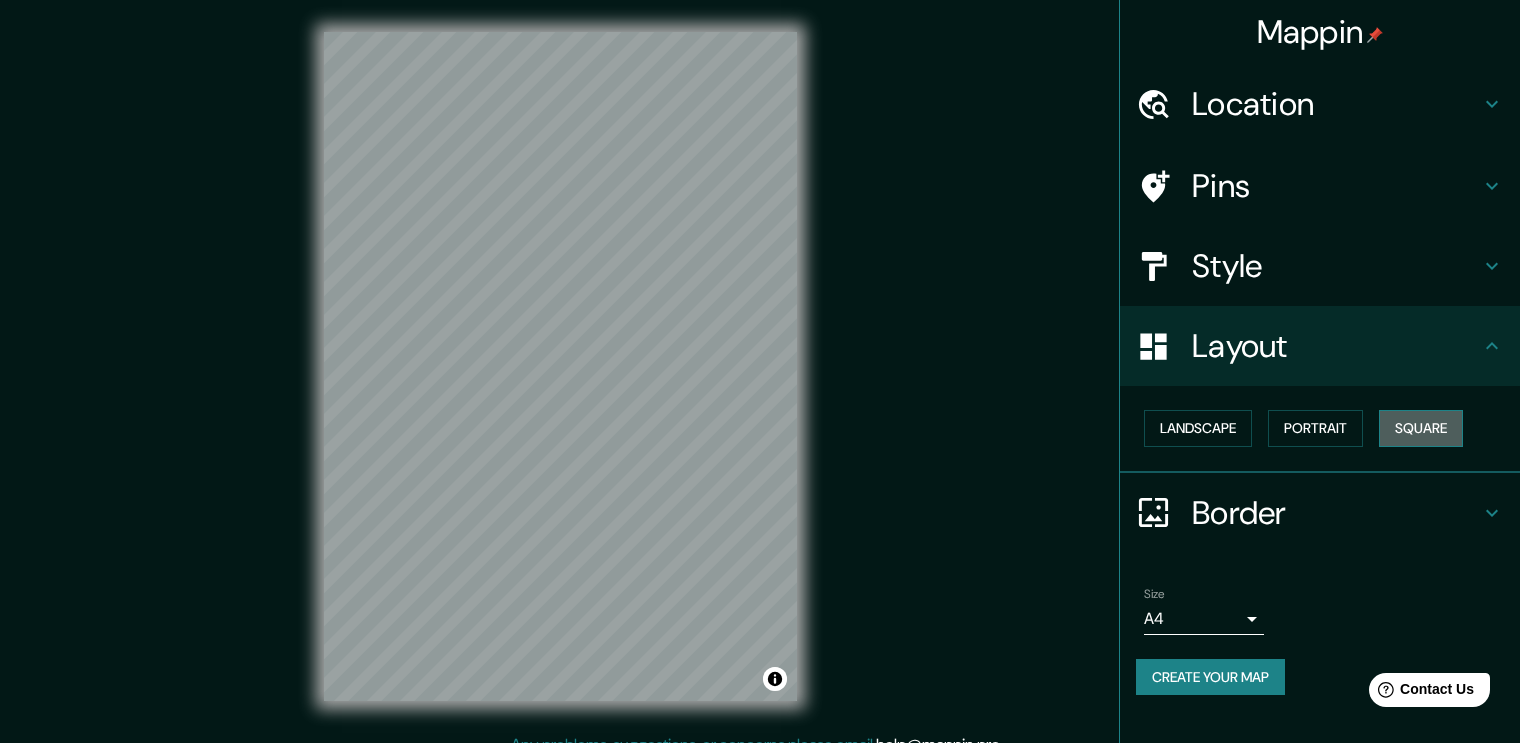 click on "Square" at bounding box center [1421, 428] 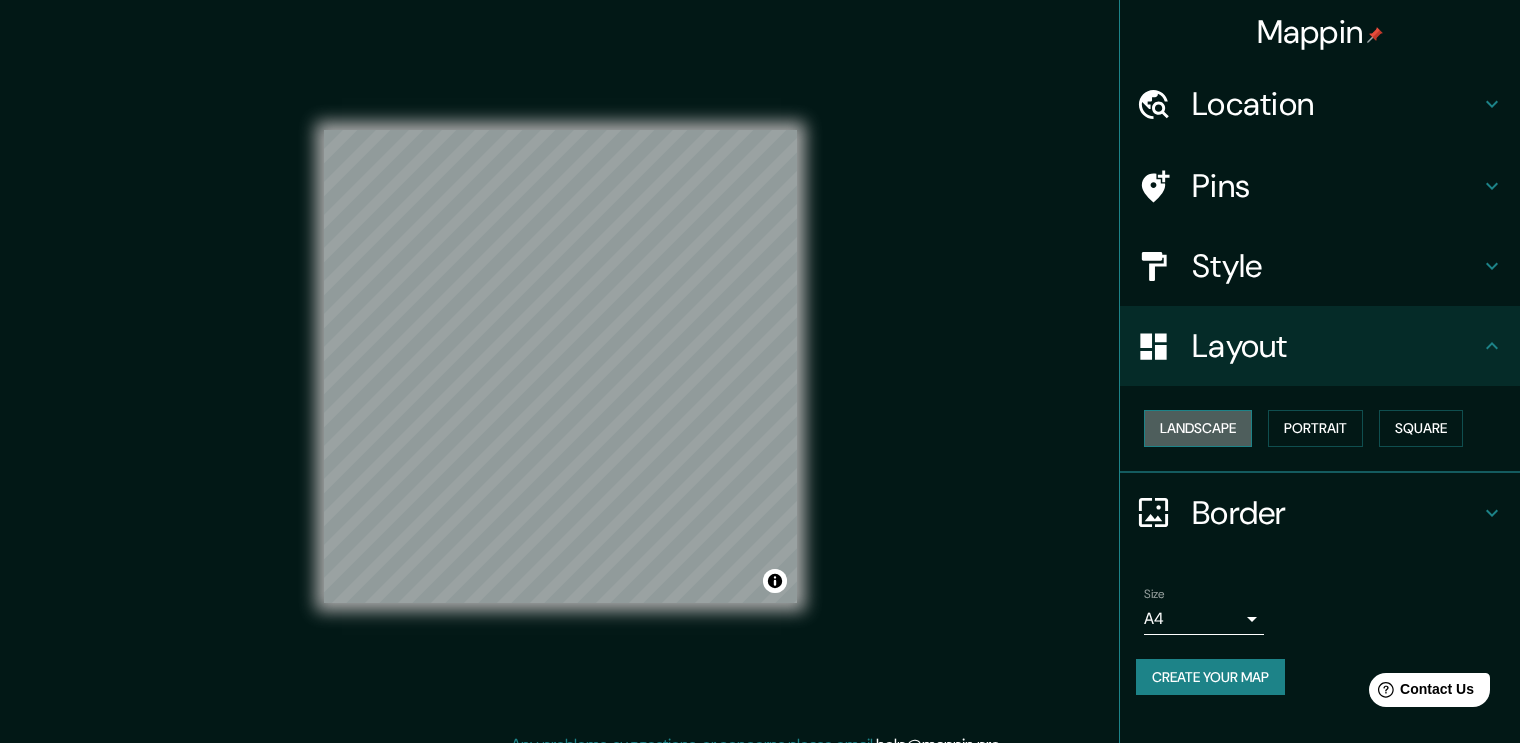 click on "Landscape" at bounding box center (1198, 428) 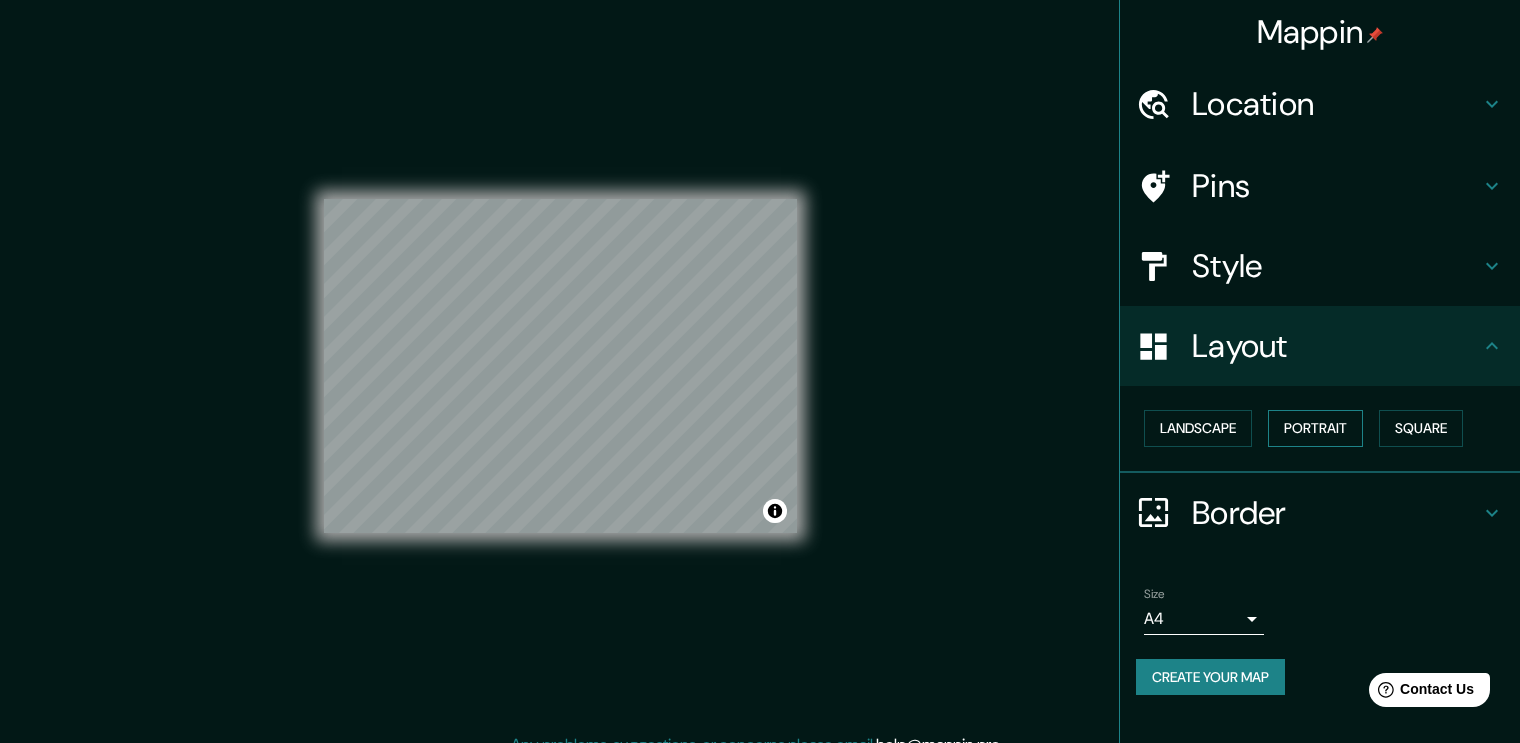 click on "Portrait" at bounding box center (1315, 428) 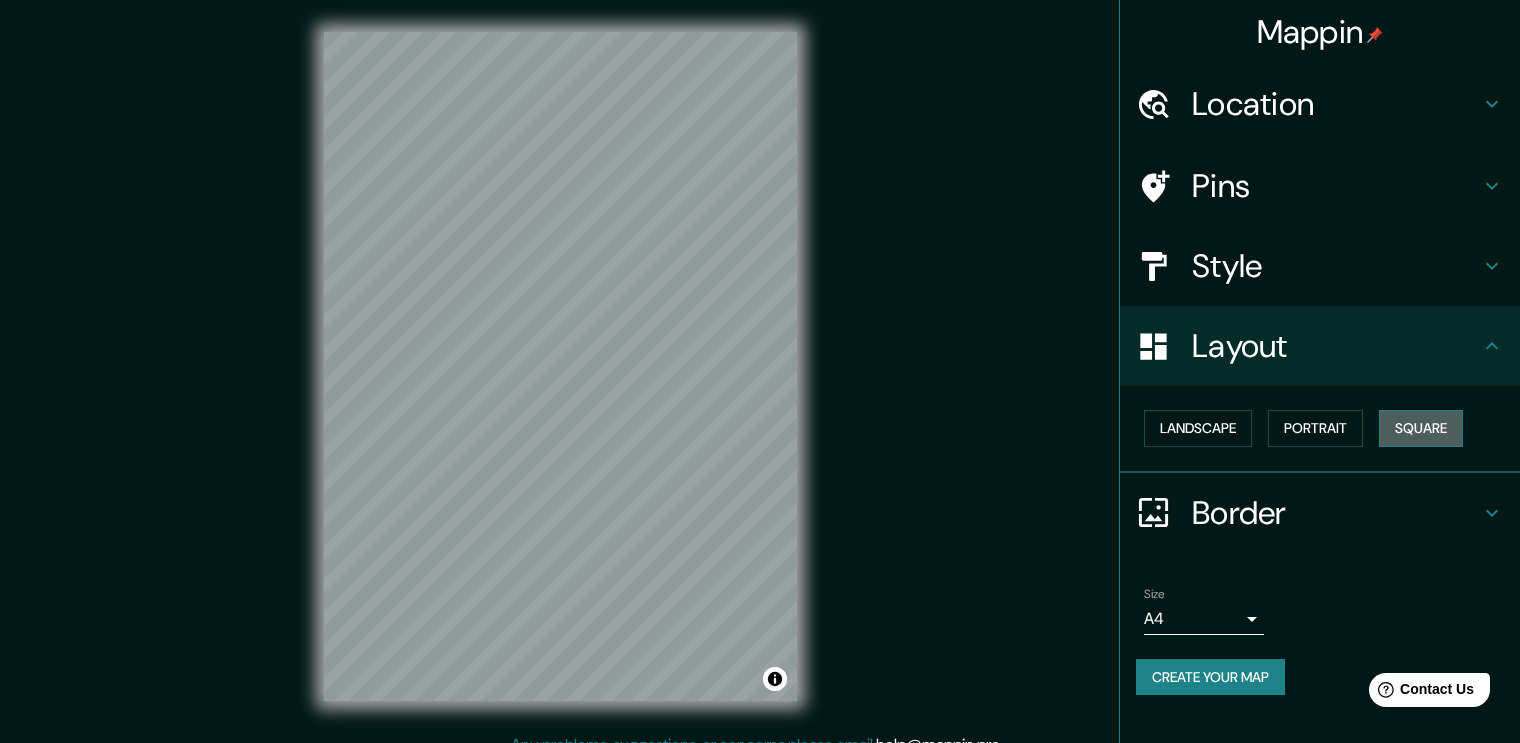 click on "Square" at bounding box center (1421, 428) 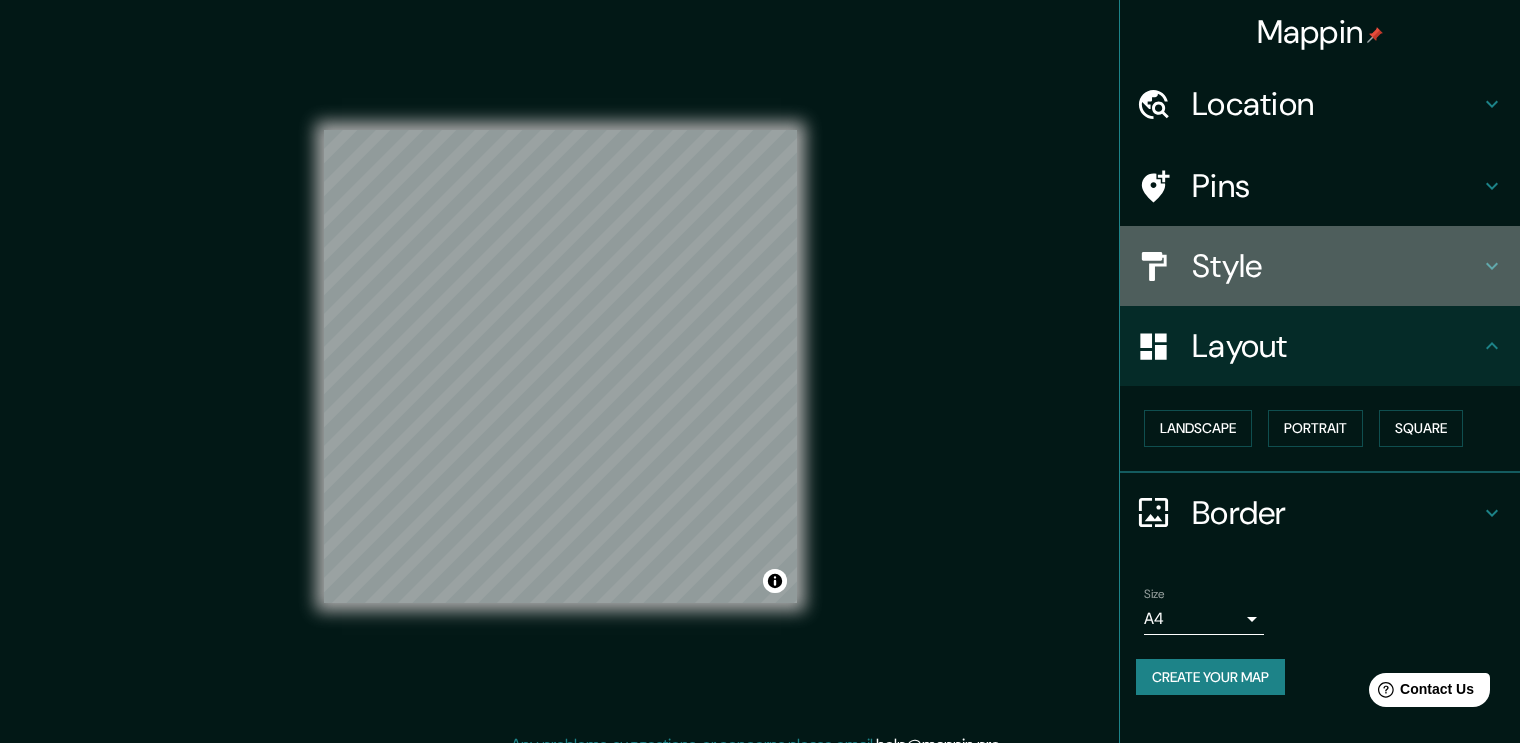 click on "Style" at bounding box center [1336, 266] 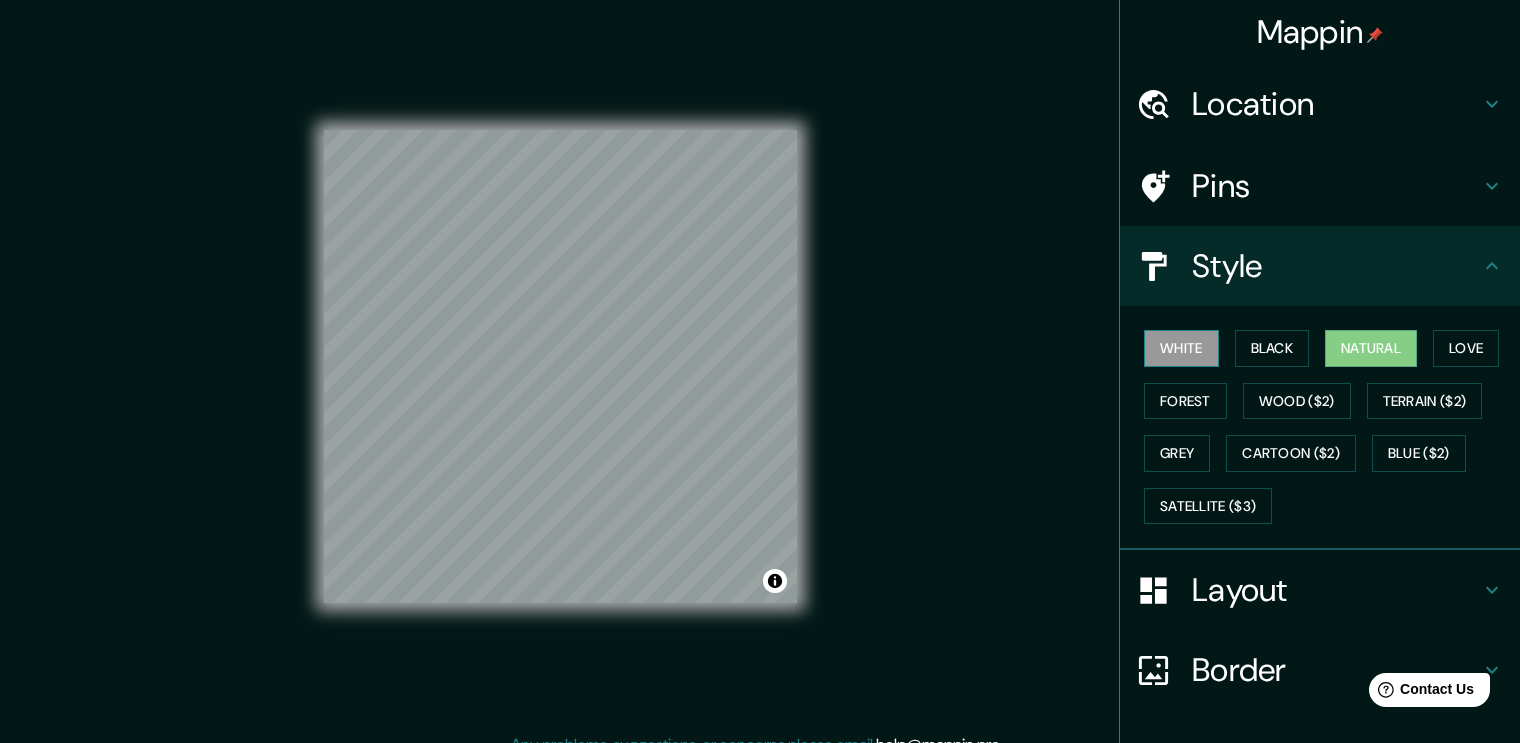click on "White" at bounding box center [1181, 348] 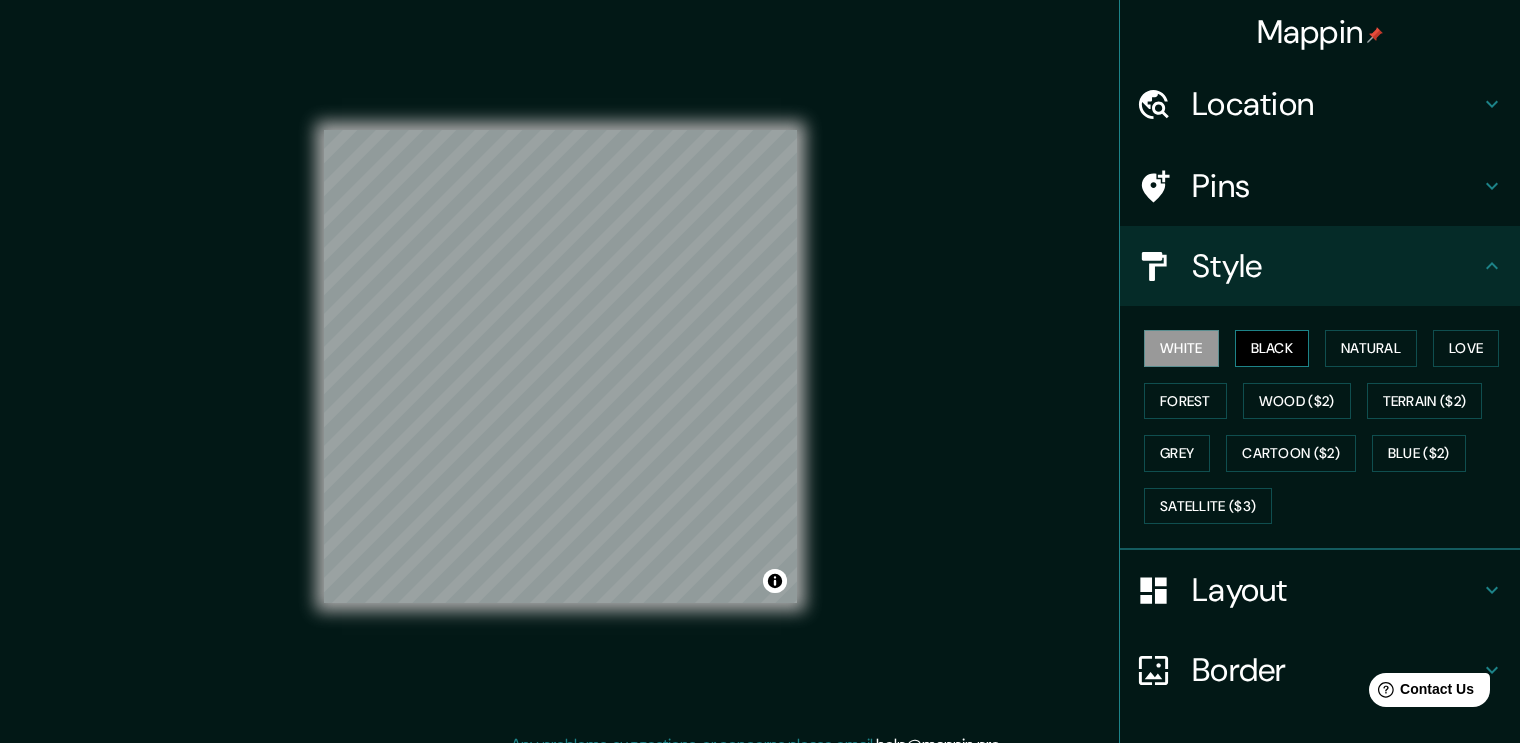 click on "Black" at bounding box center [1272, 348] 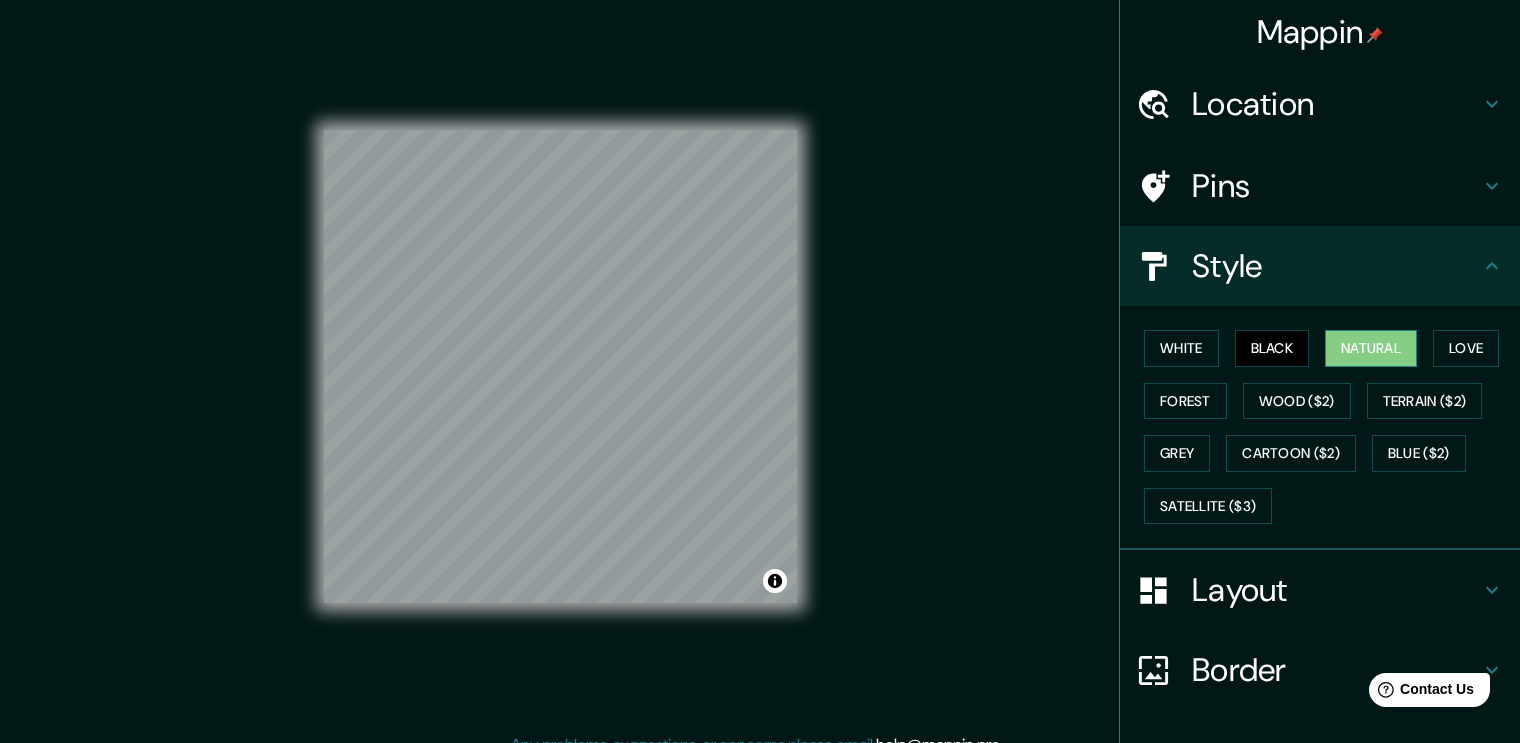 click on "Natural" at bounding box center [1371, 348] 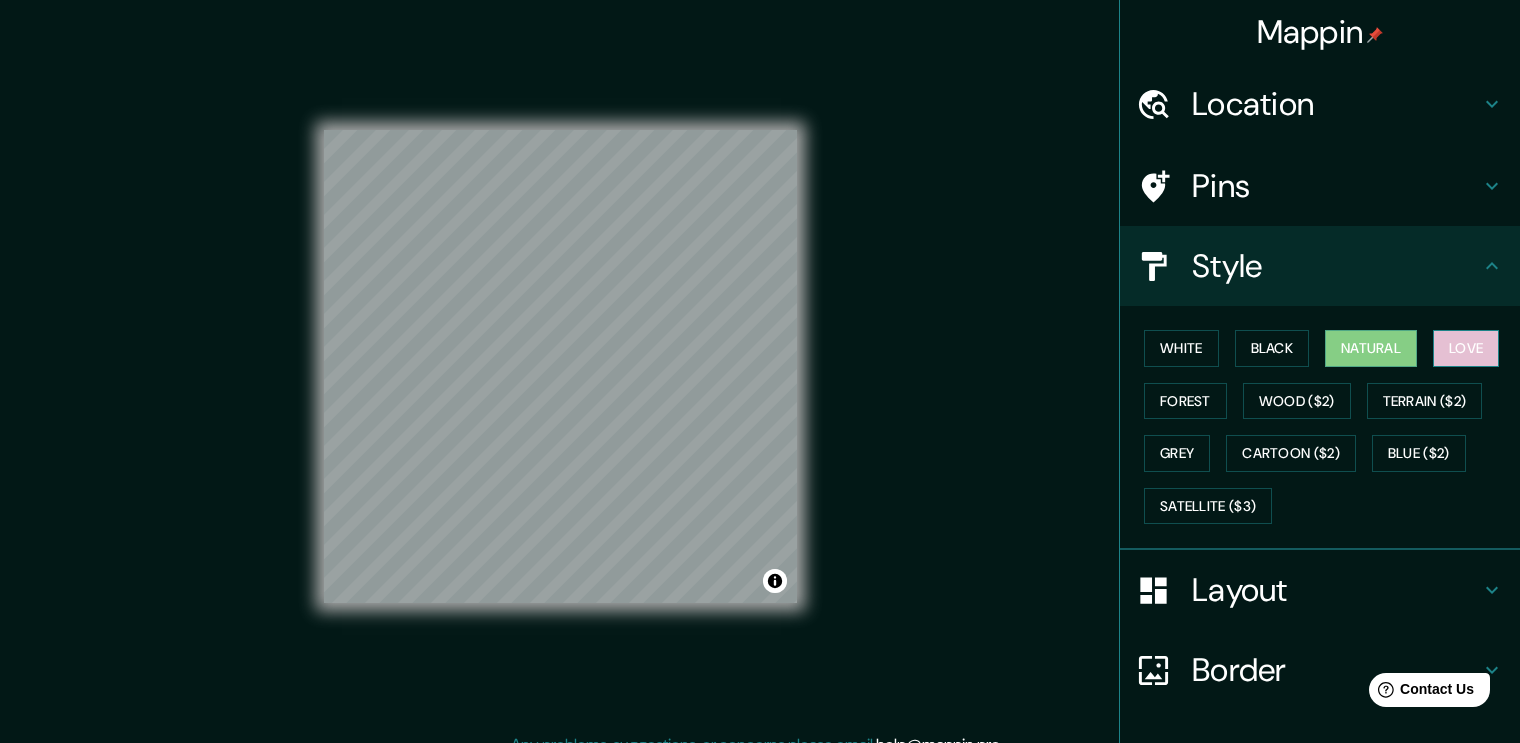 click on "Love" at bounding box center (1466, 348) 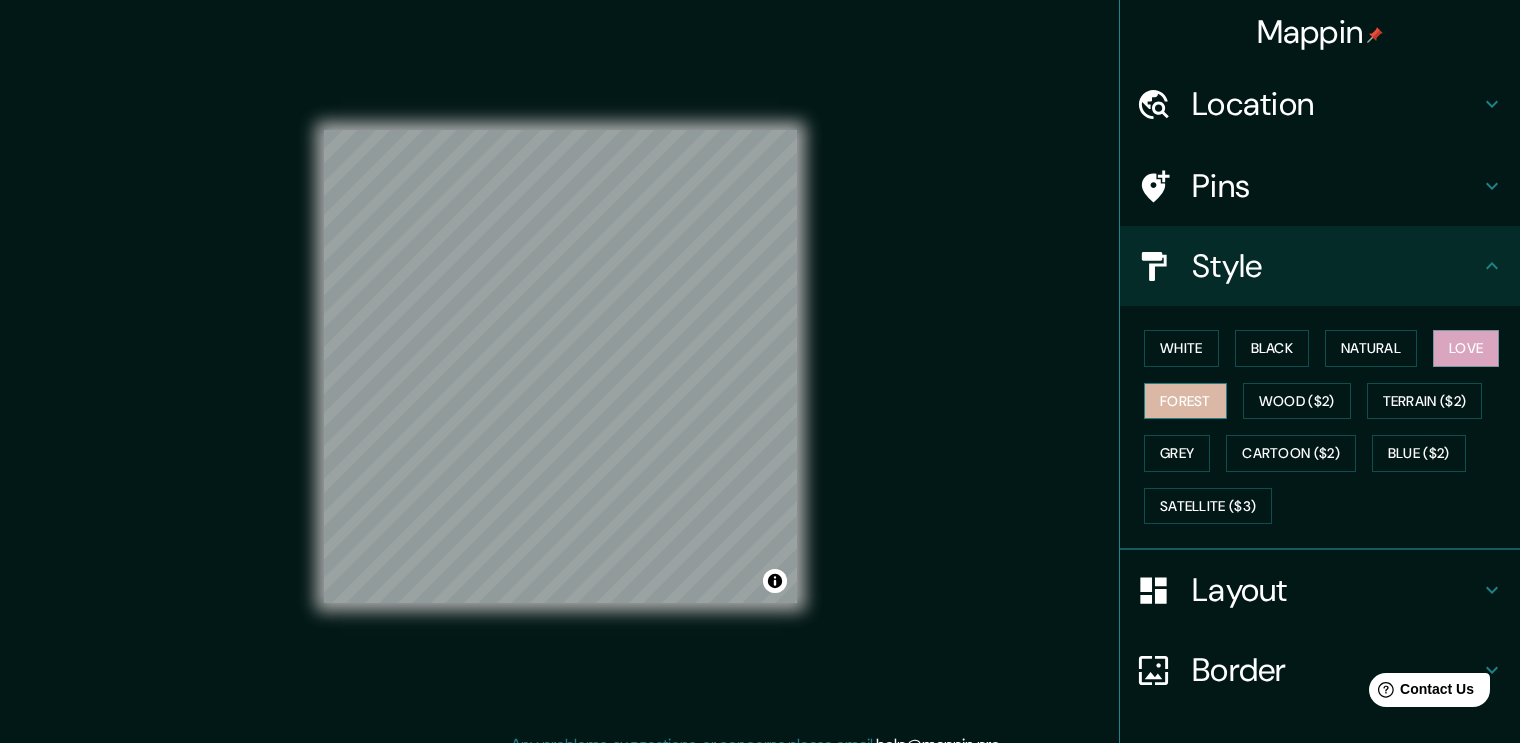 click on "Forest" at bounding box center (1185, 401) 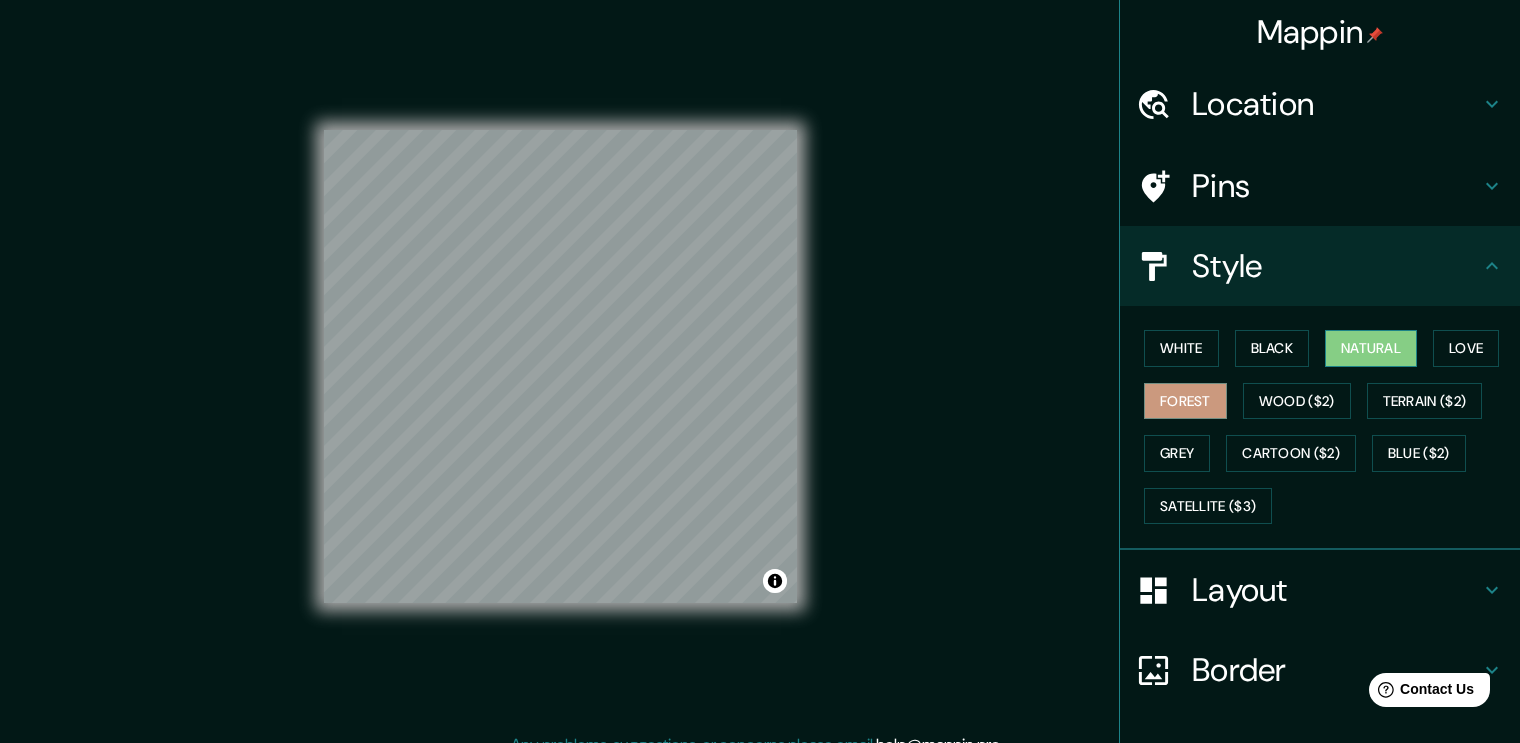 click on "Natural" at bounding box center [1371, 348] 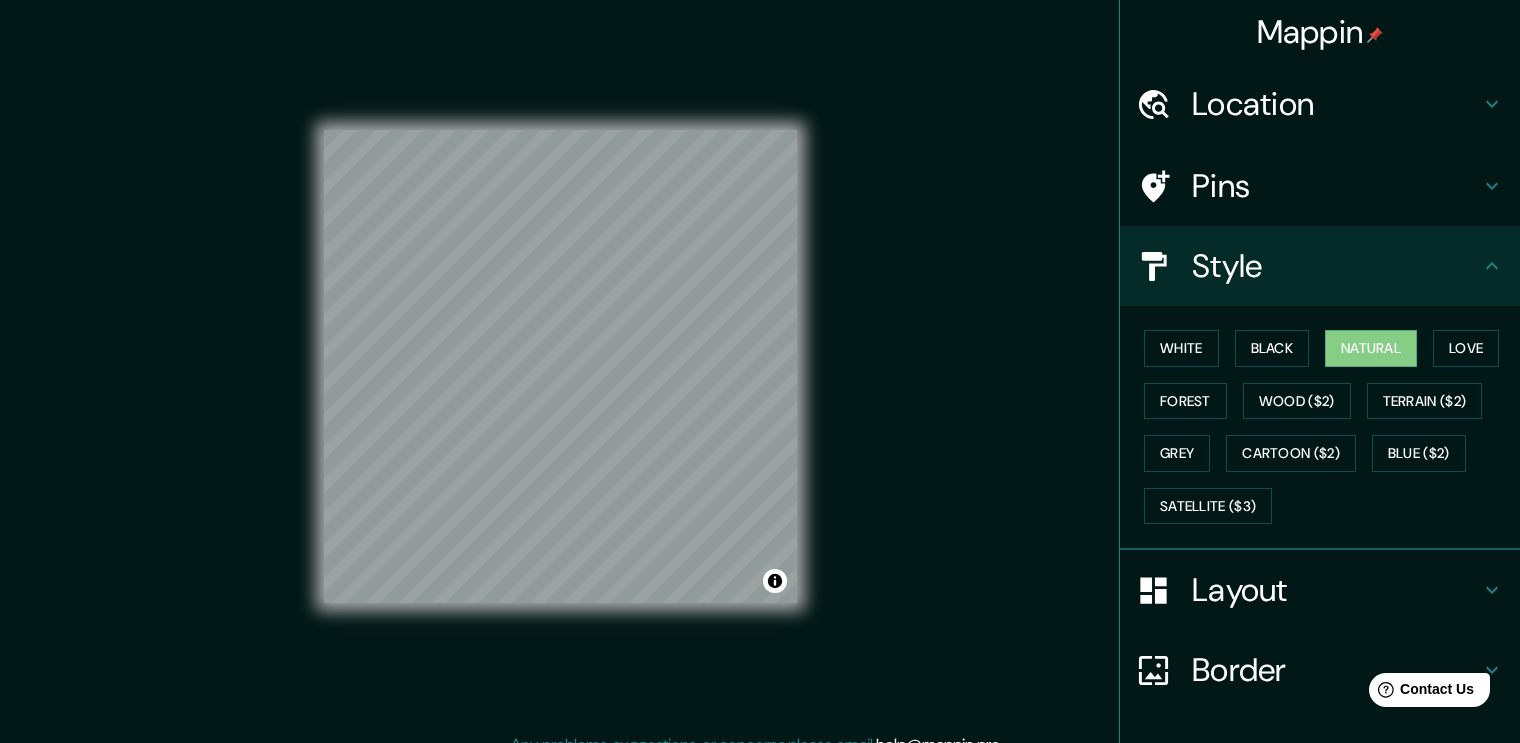 click on "Layout" at bounding box center [1336, 590] 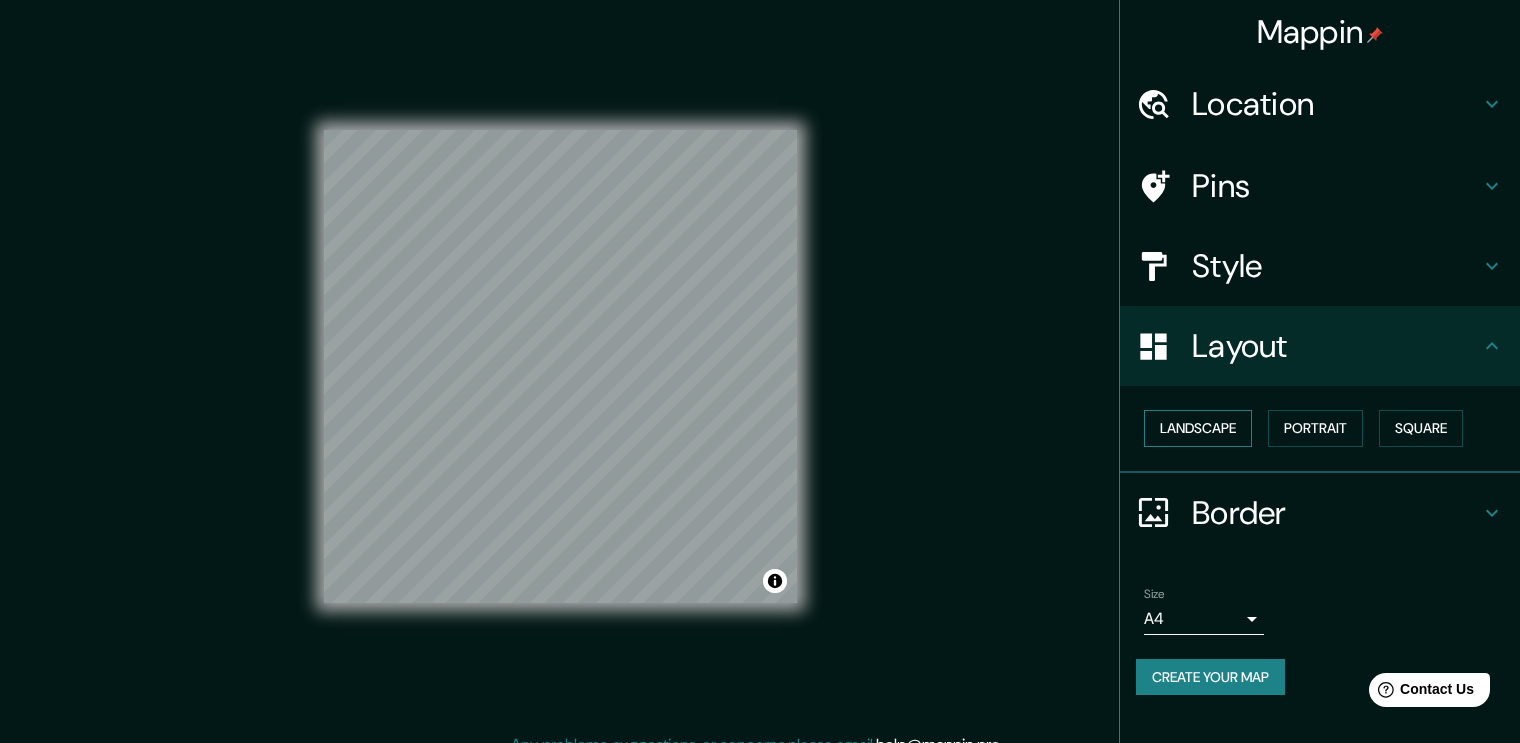 click on "Landscape" at bounding box center [1198, 428] 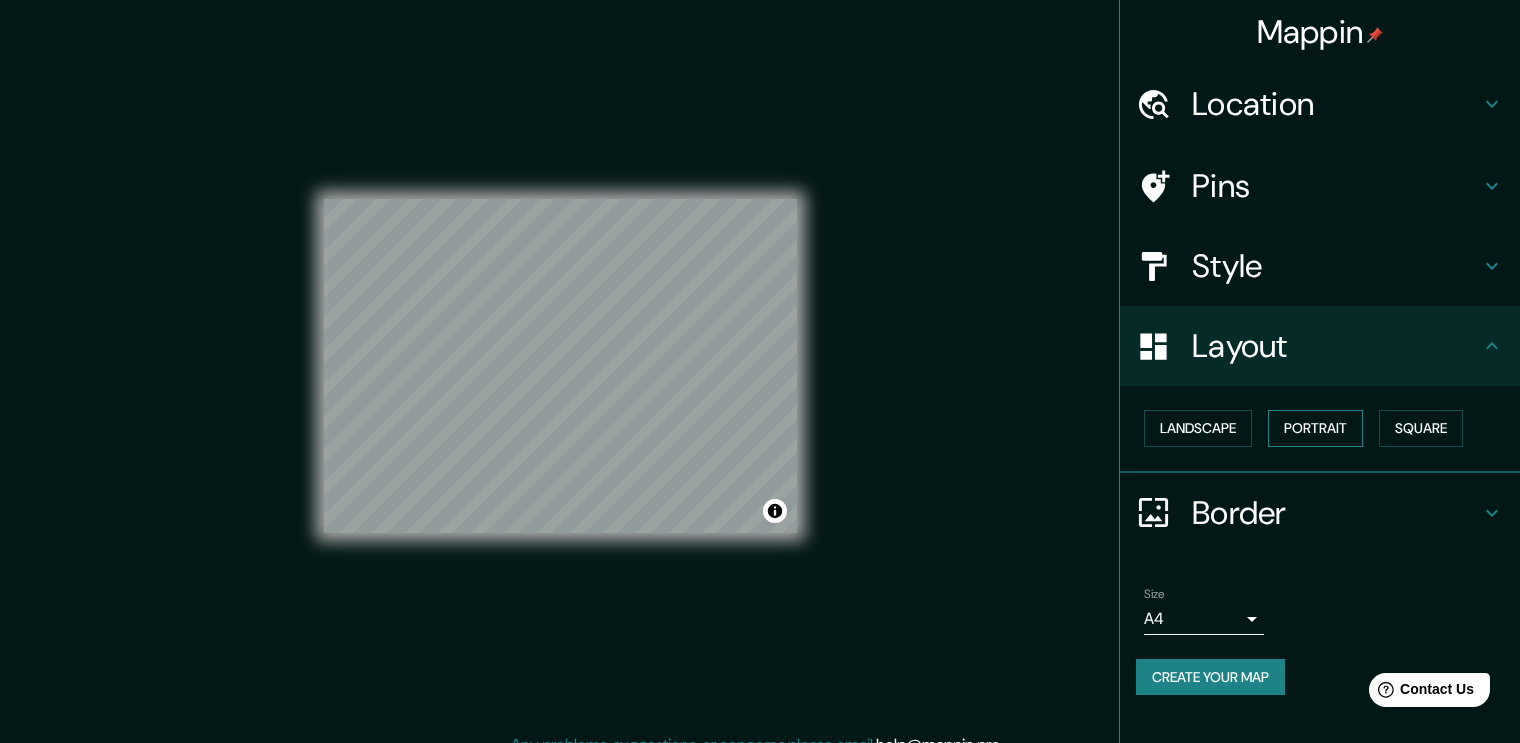 click on "Portrait" at bounding box center (1315, 428) 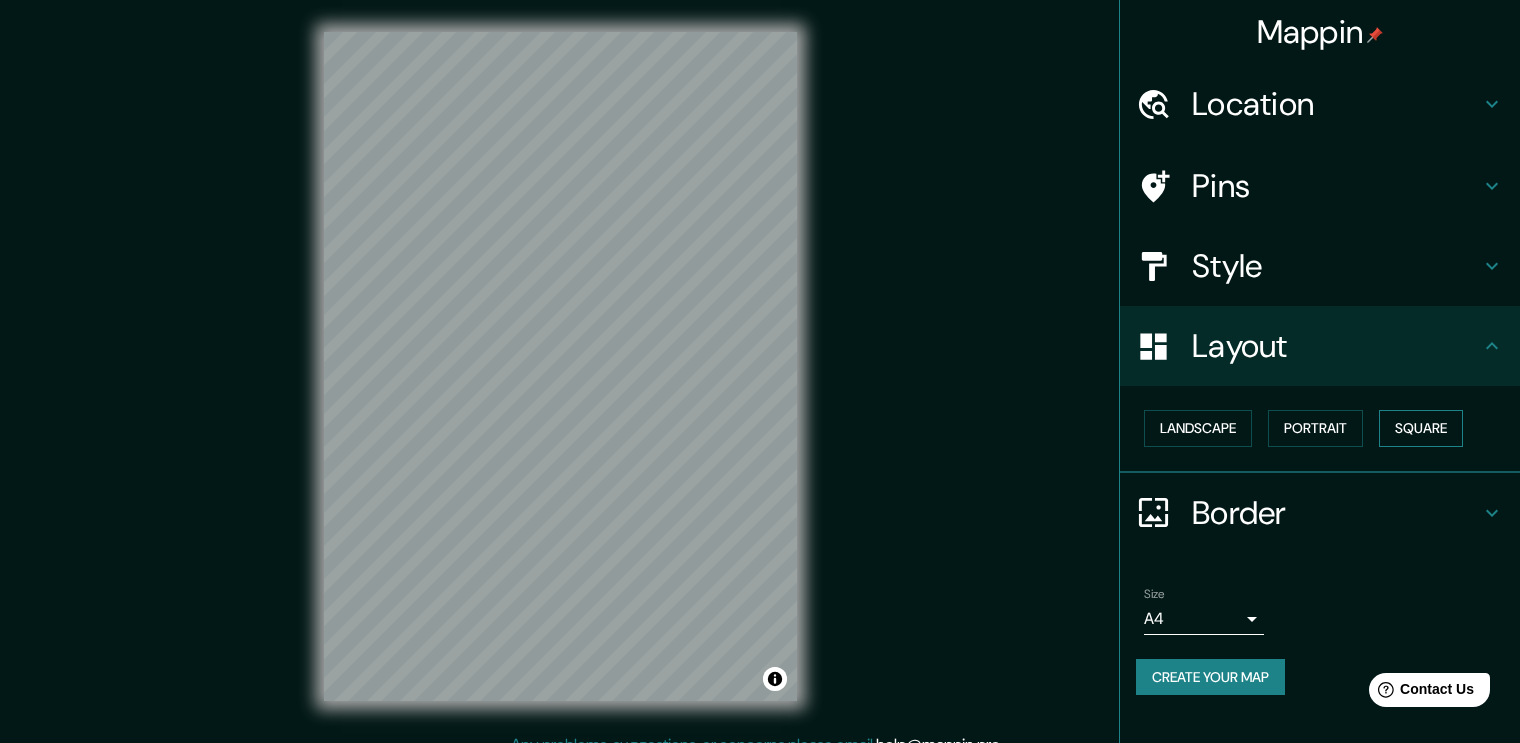 click on "Square" at bounding box center [1421, 428] 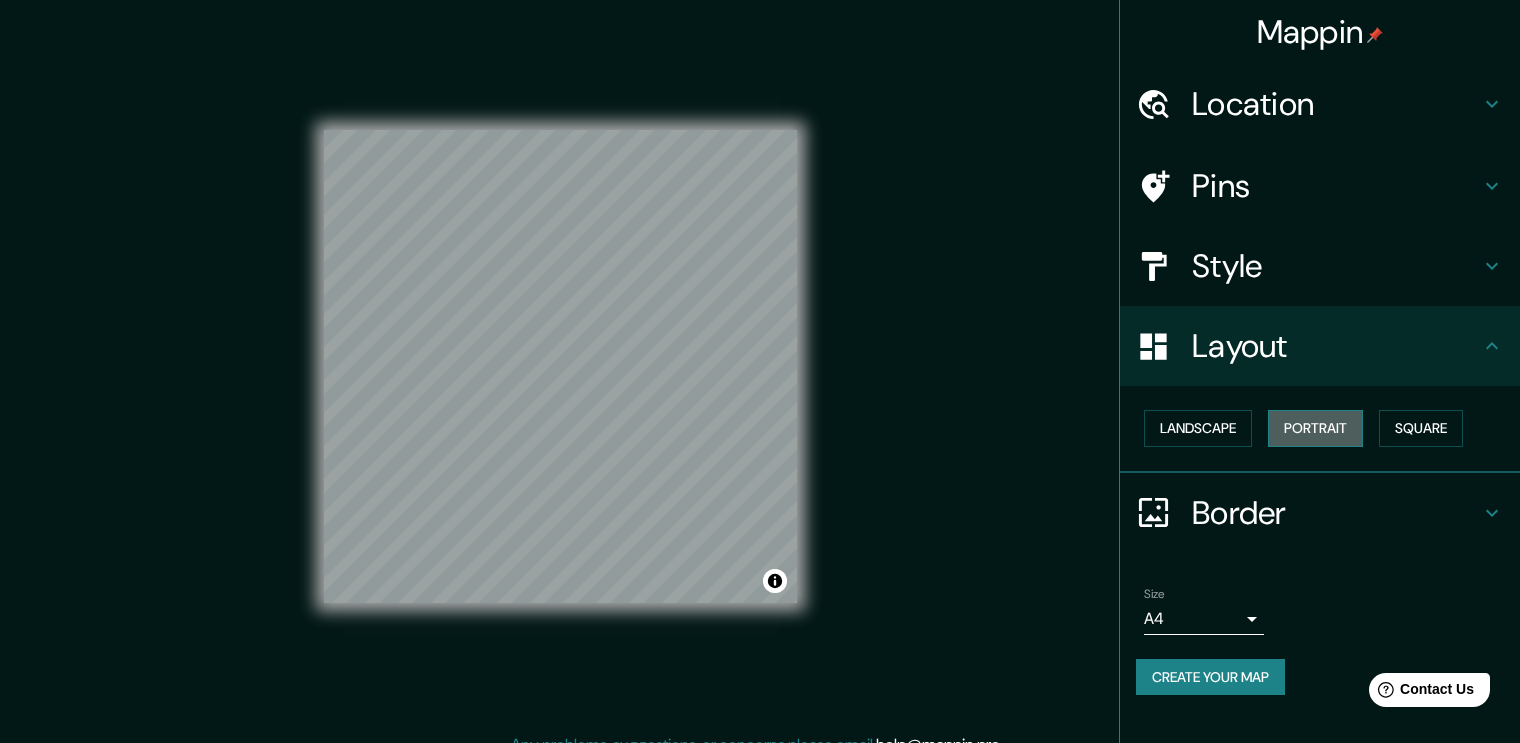 click on "Portrait" at bounding box center (1315, 428) 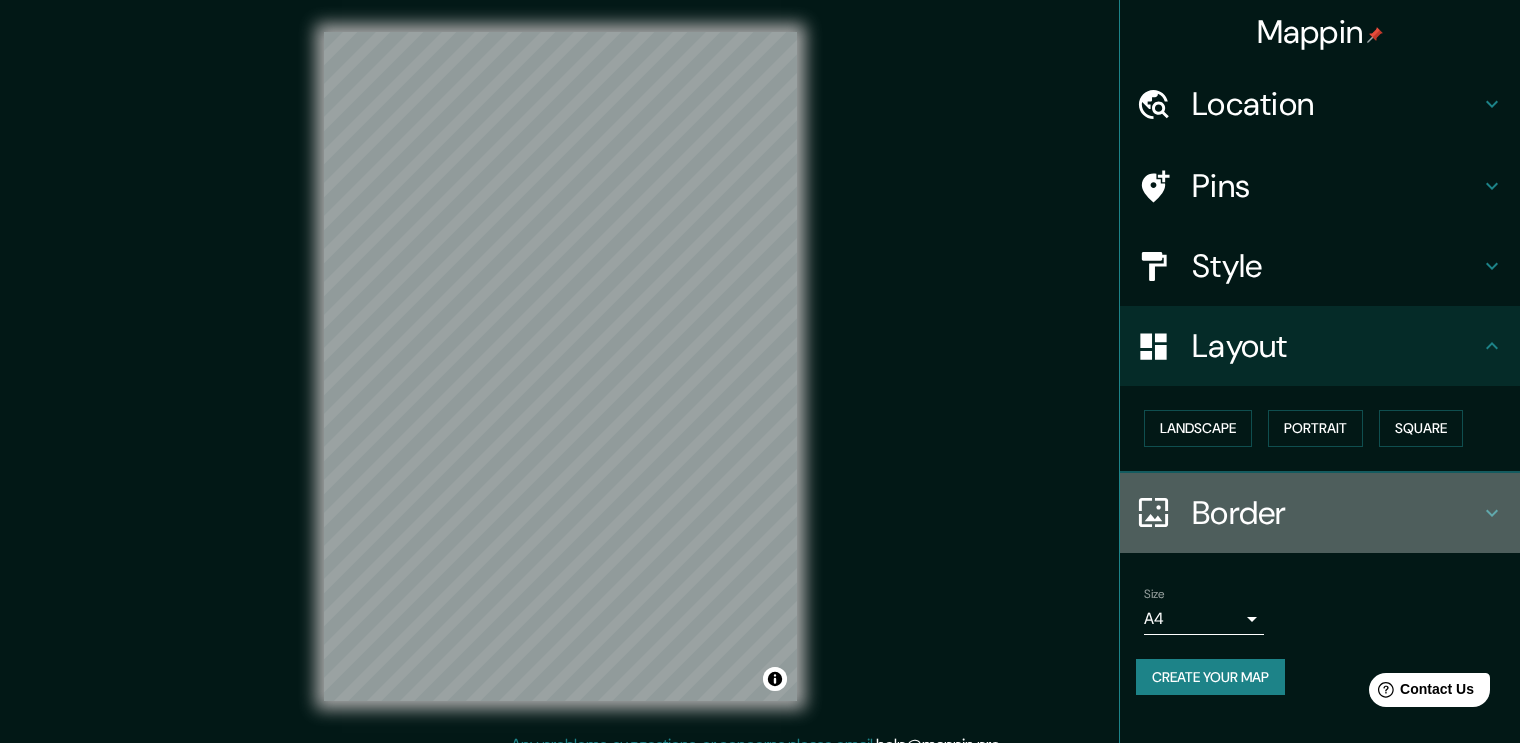 click on "Border" at bounding box center [1336, 513] 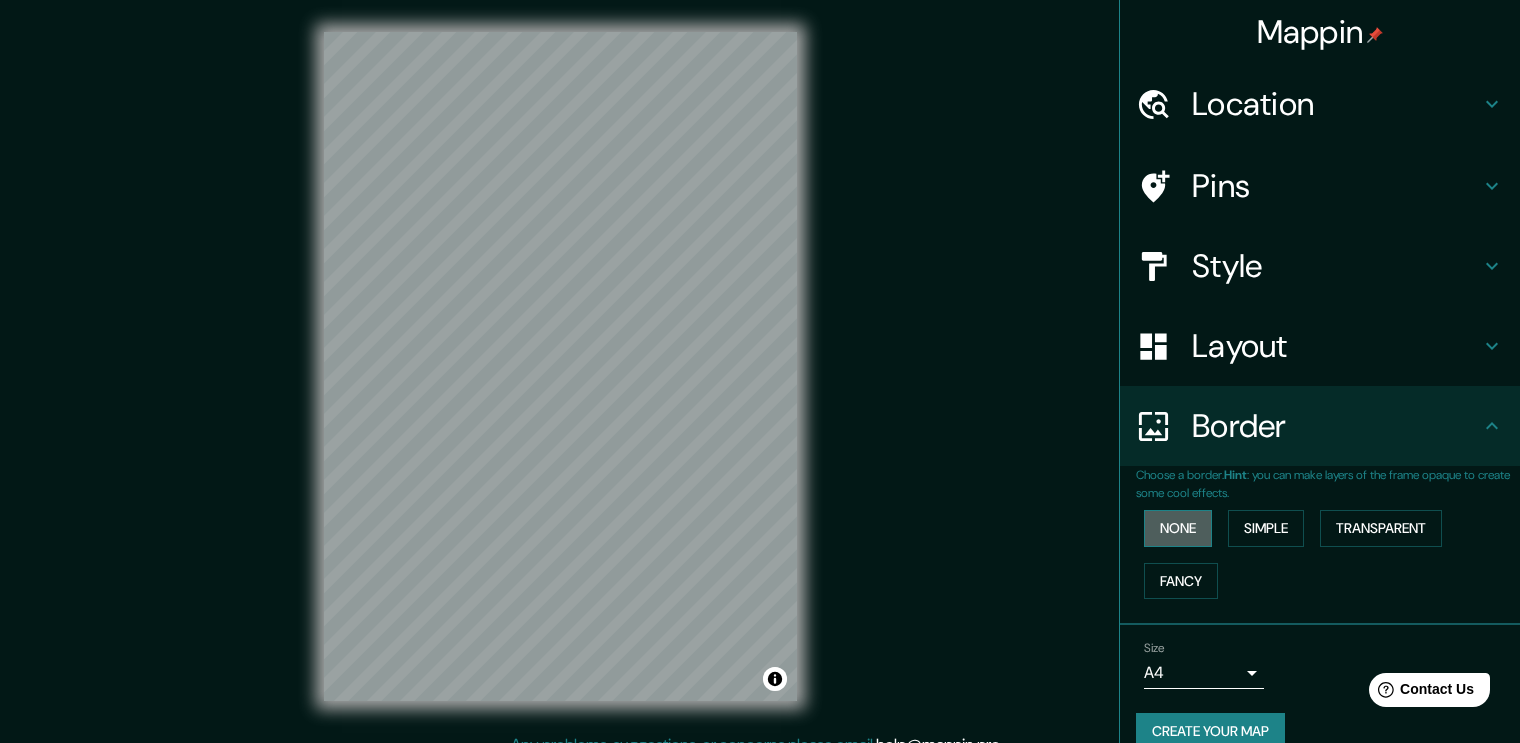 click on "None" at bounding box center [1178, 528] 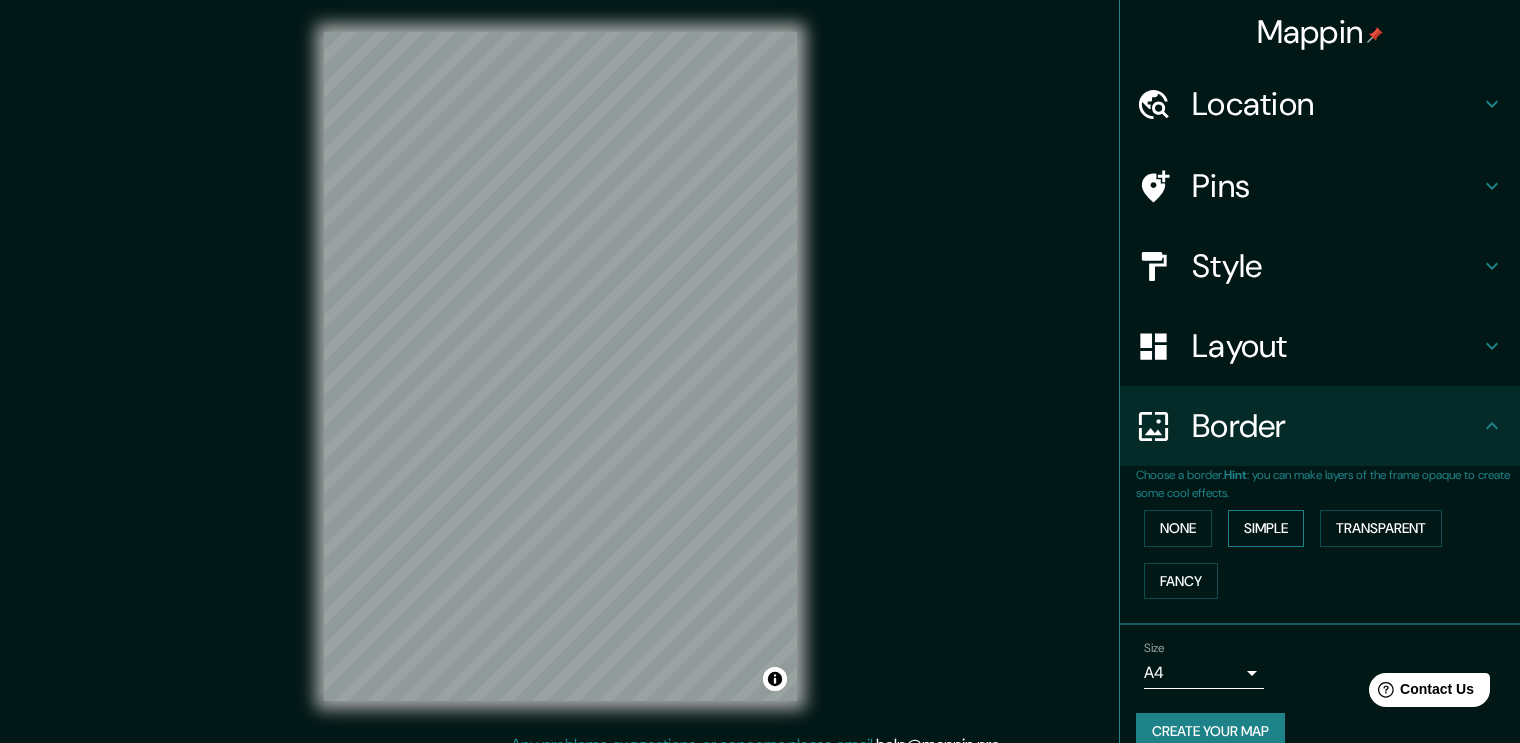 click on "Simple" at bounding box center [1266, 528] 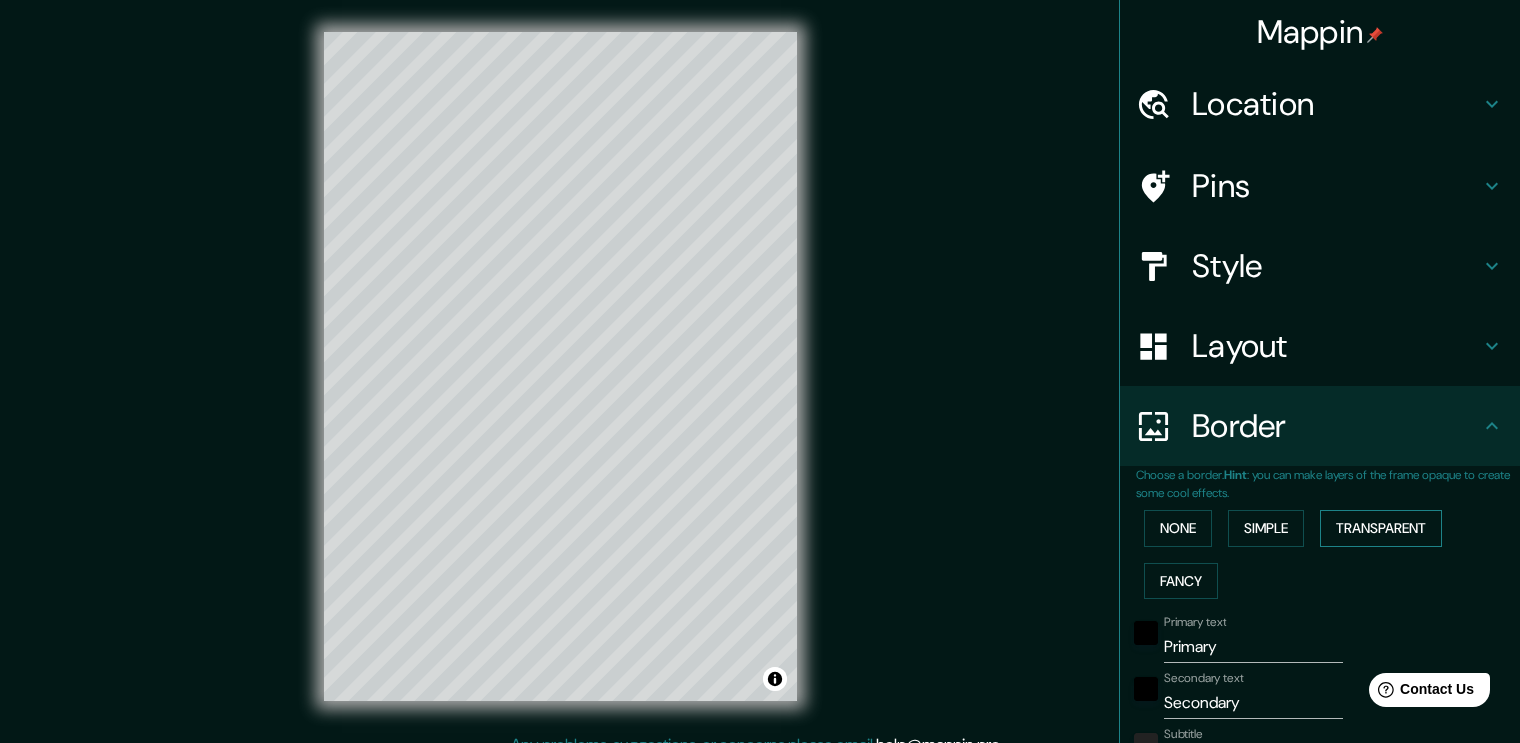 click on "Transparent" at bounding box center [1381, 528] 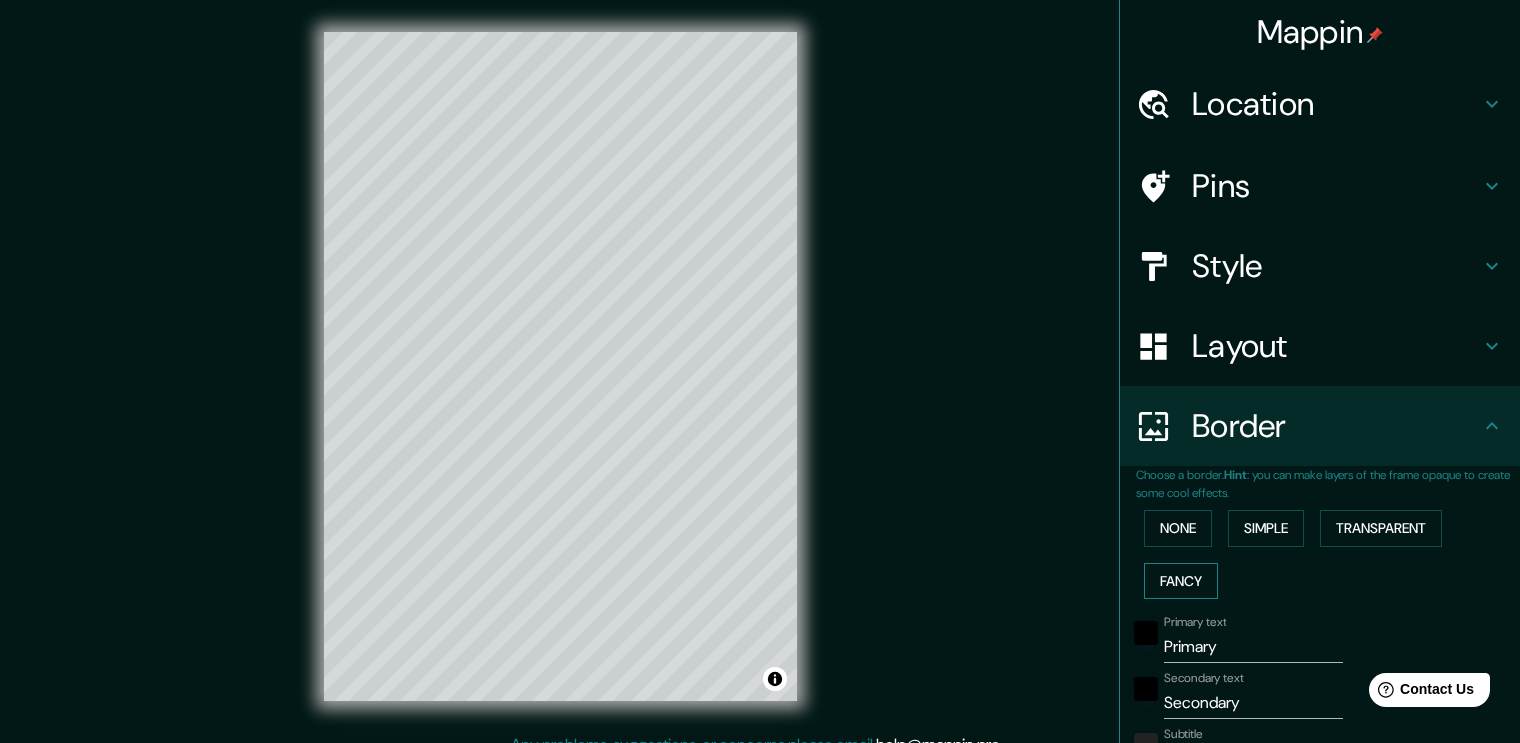 click on "Fancy" at bounding box center [1181, 581] 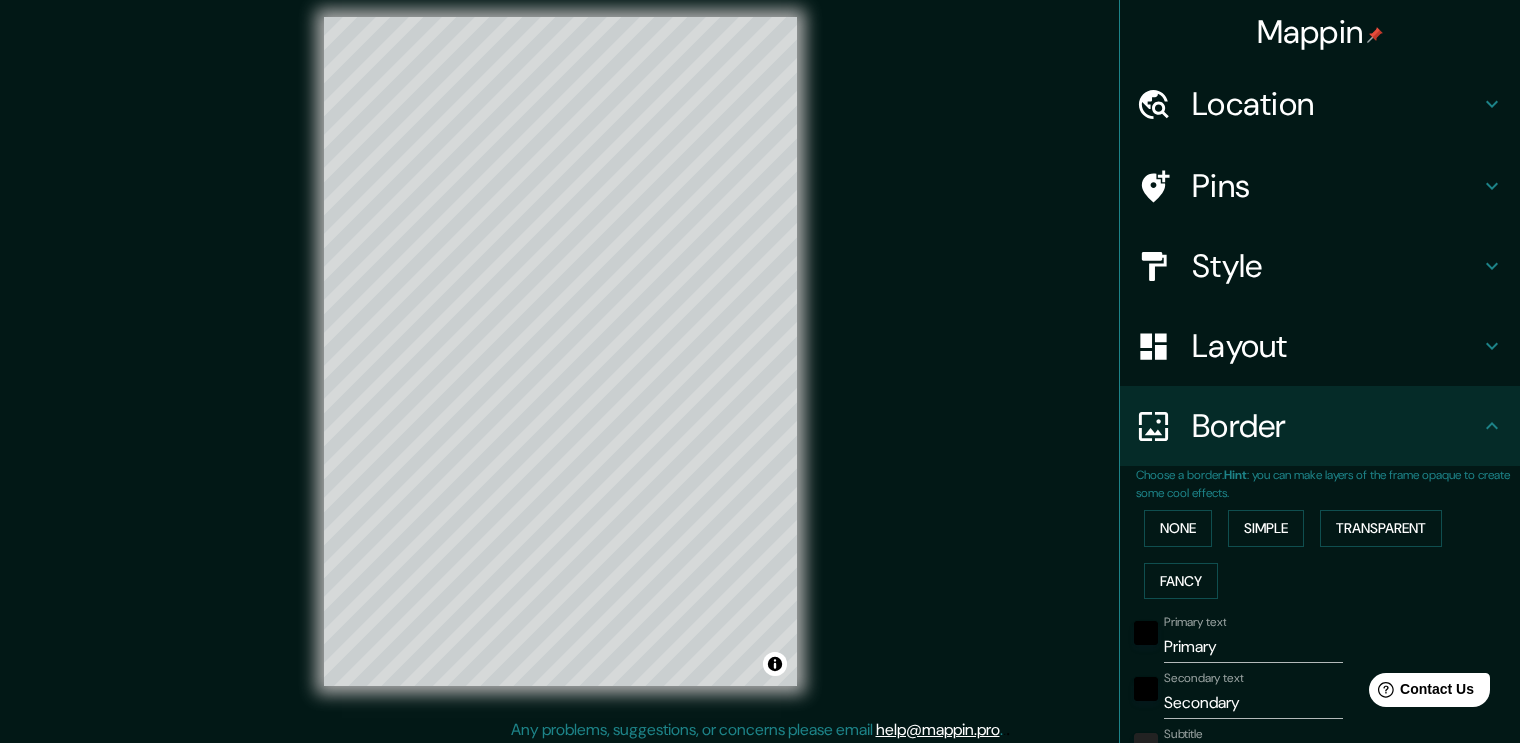 scroll, scrollTop: 21, scrollLeft: 0, axis: vertical 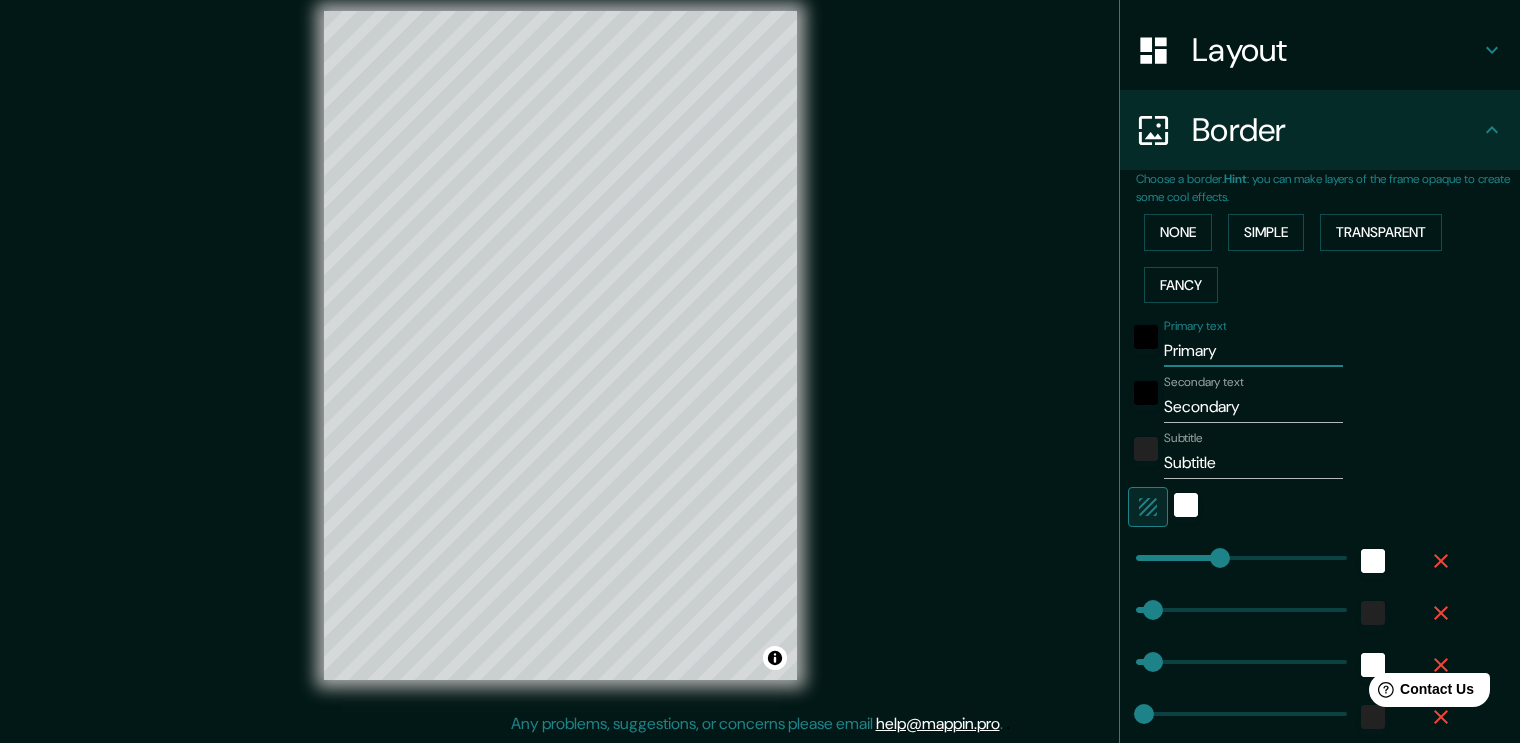 click on "Primary" at bounding box center (1253, 351) 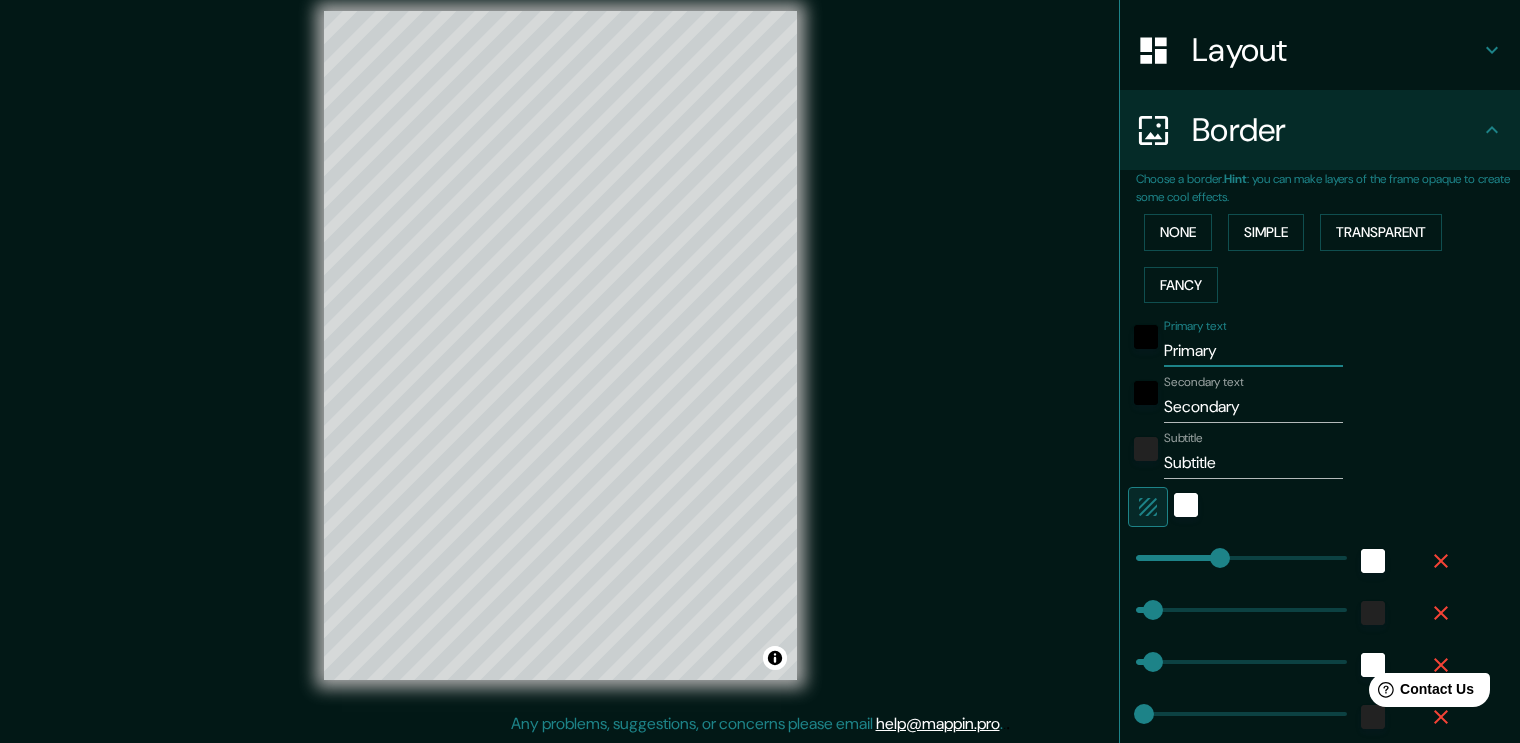 type on "G" 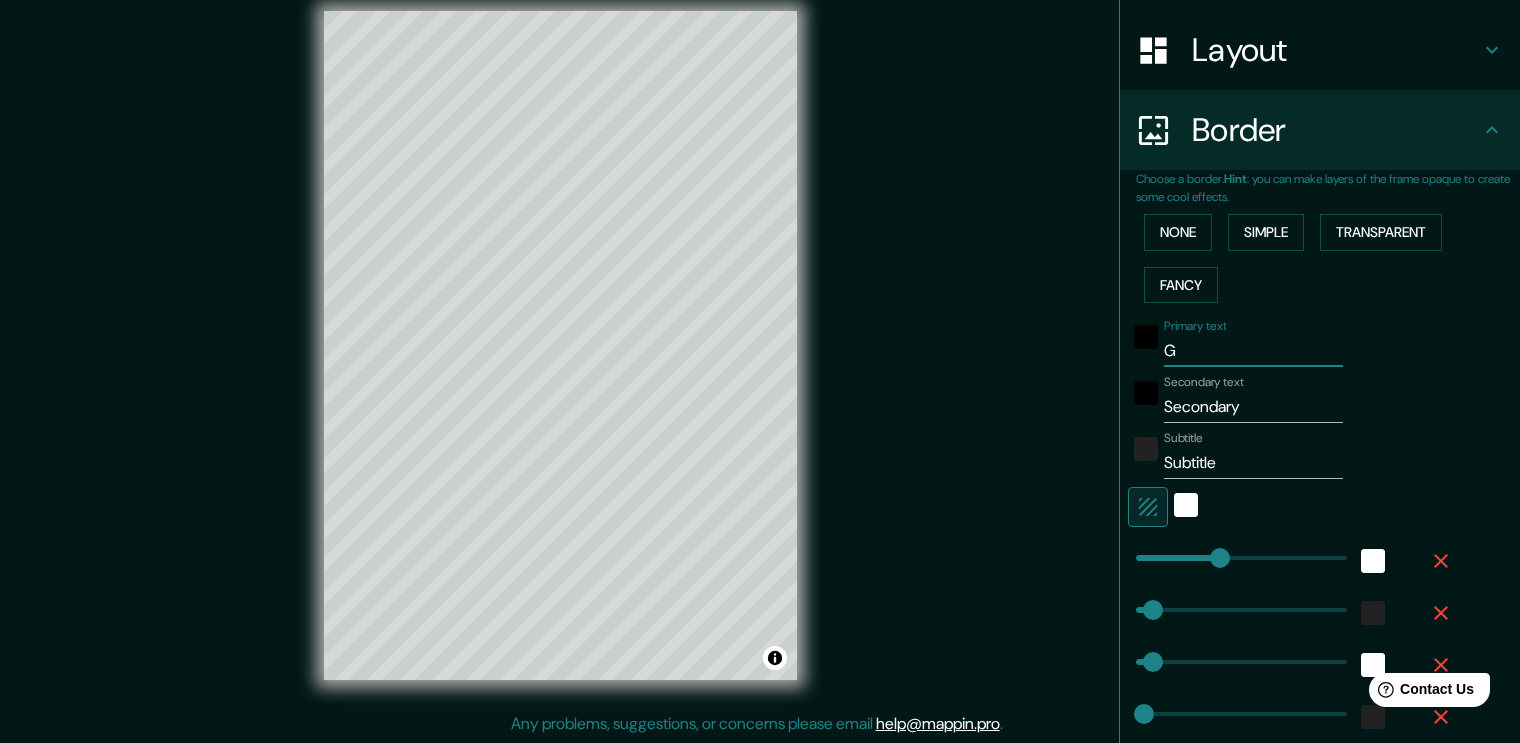 type on "189" 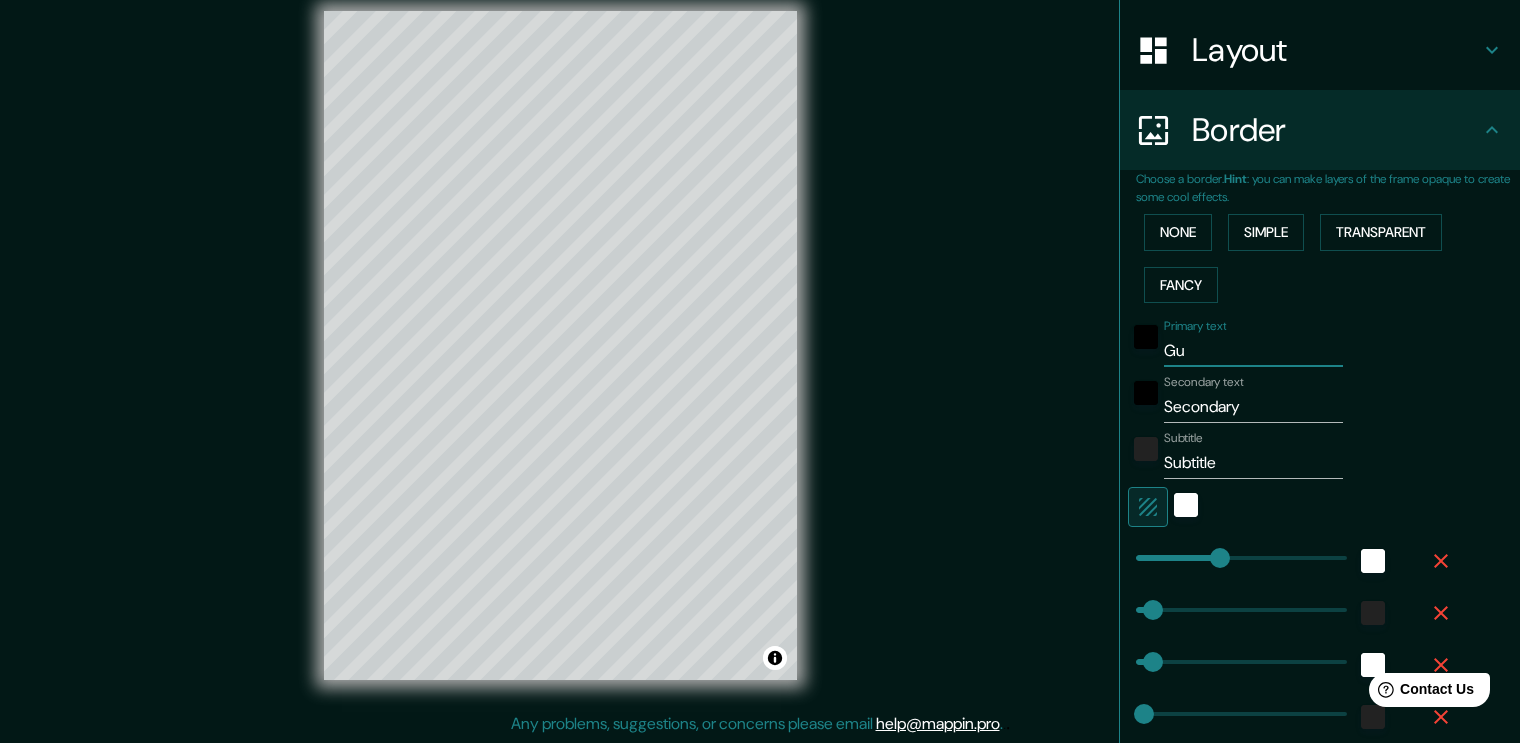 type on "[CITY]" 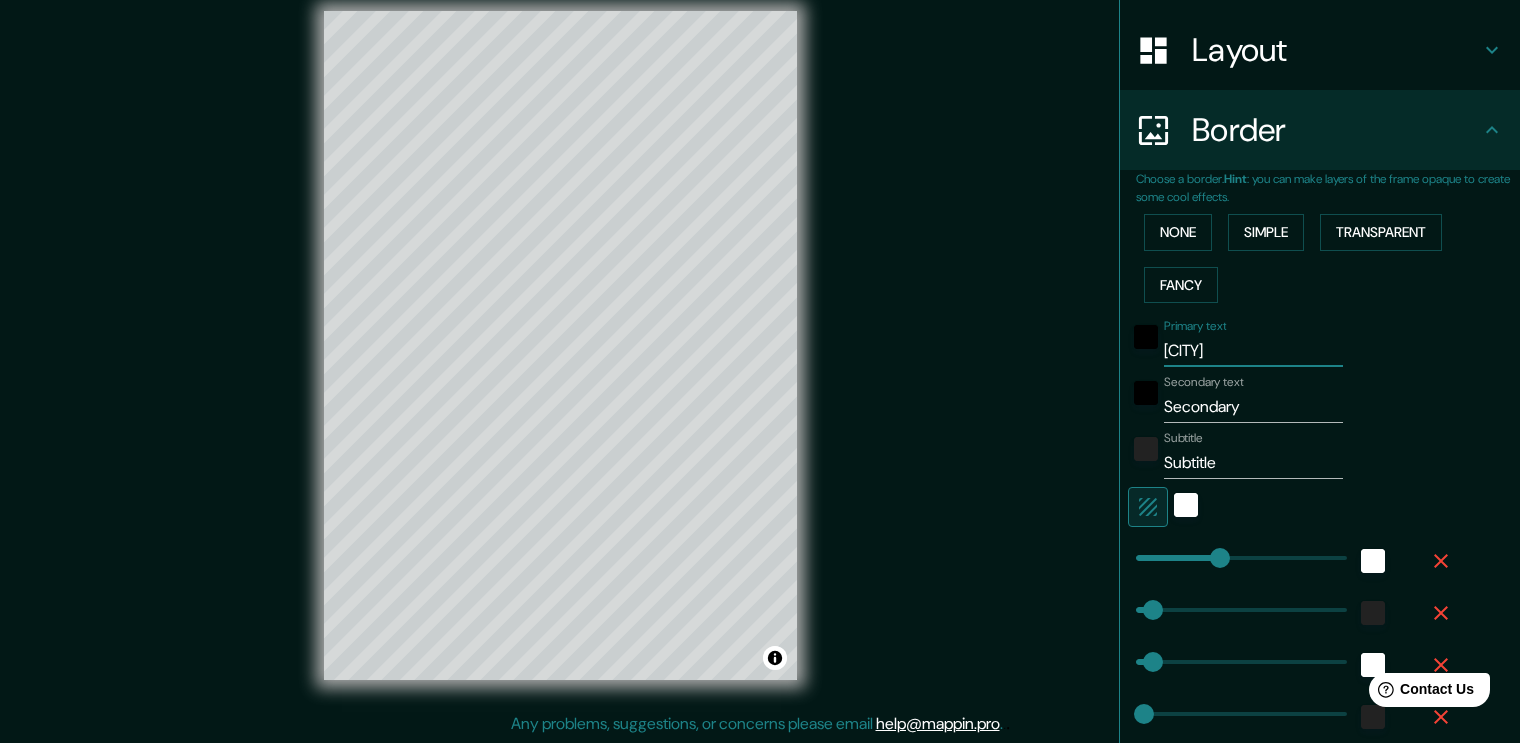 type on "[CITY]" 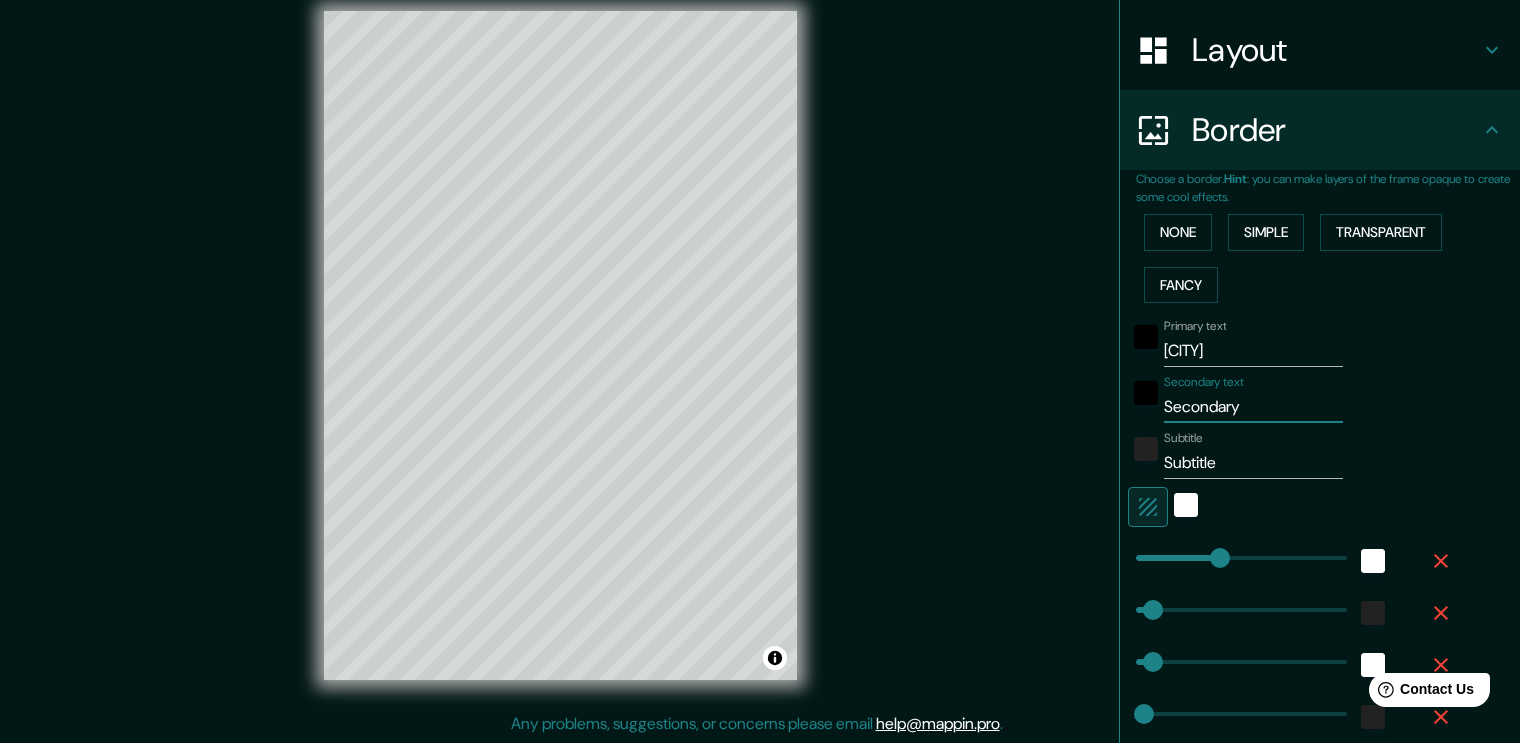 click on "Secondary" at bounding box center (1253, 407) 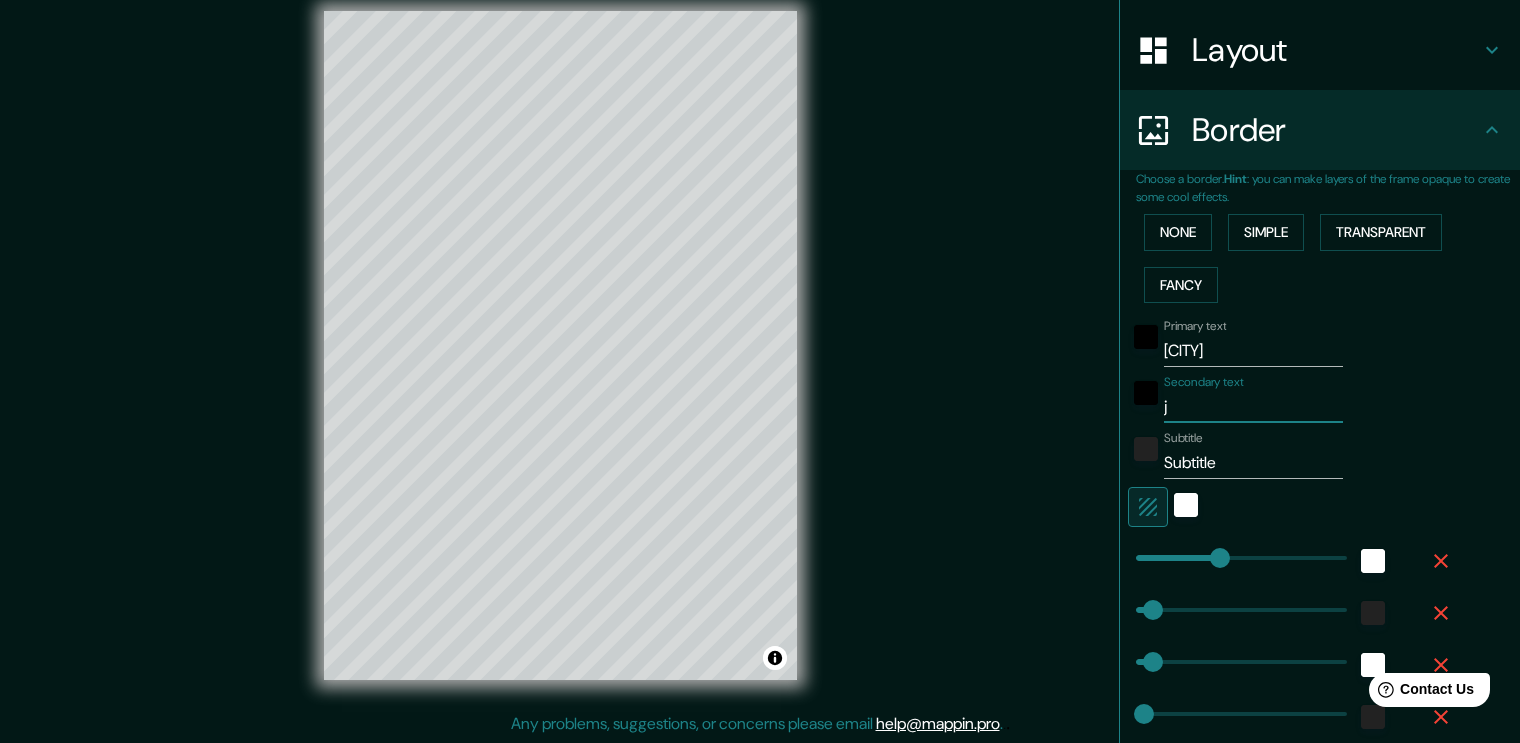 type on "189" 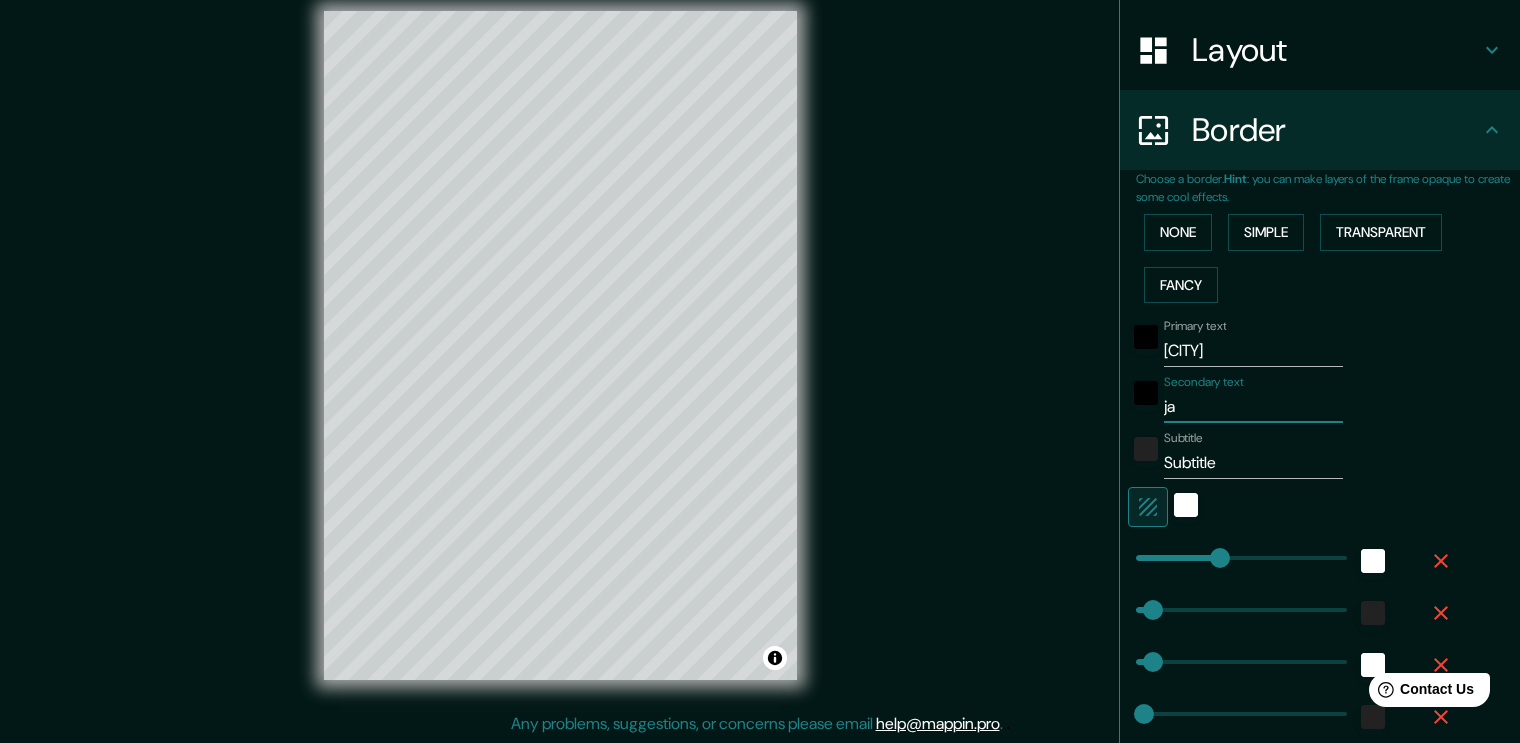 type on "jal" 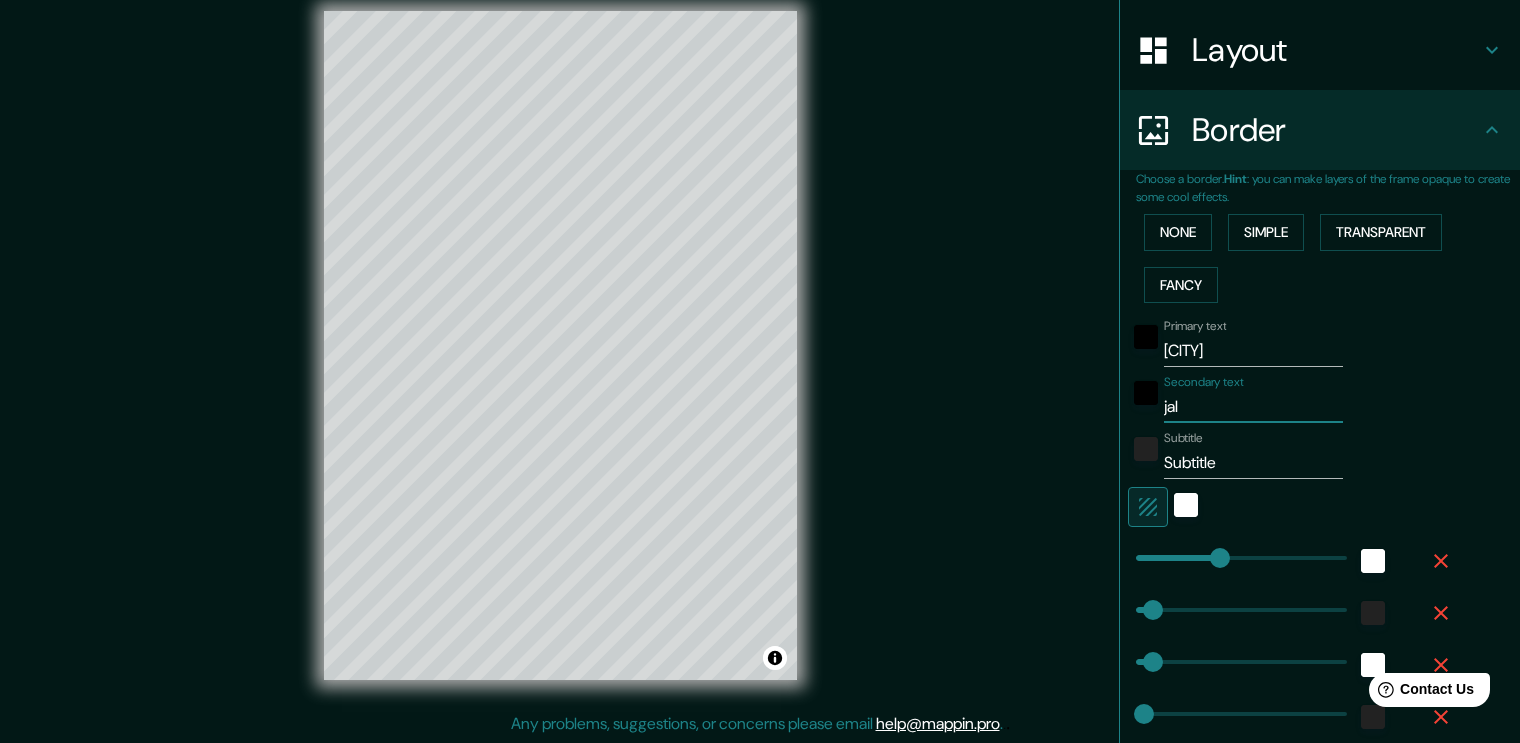 type on "189" 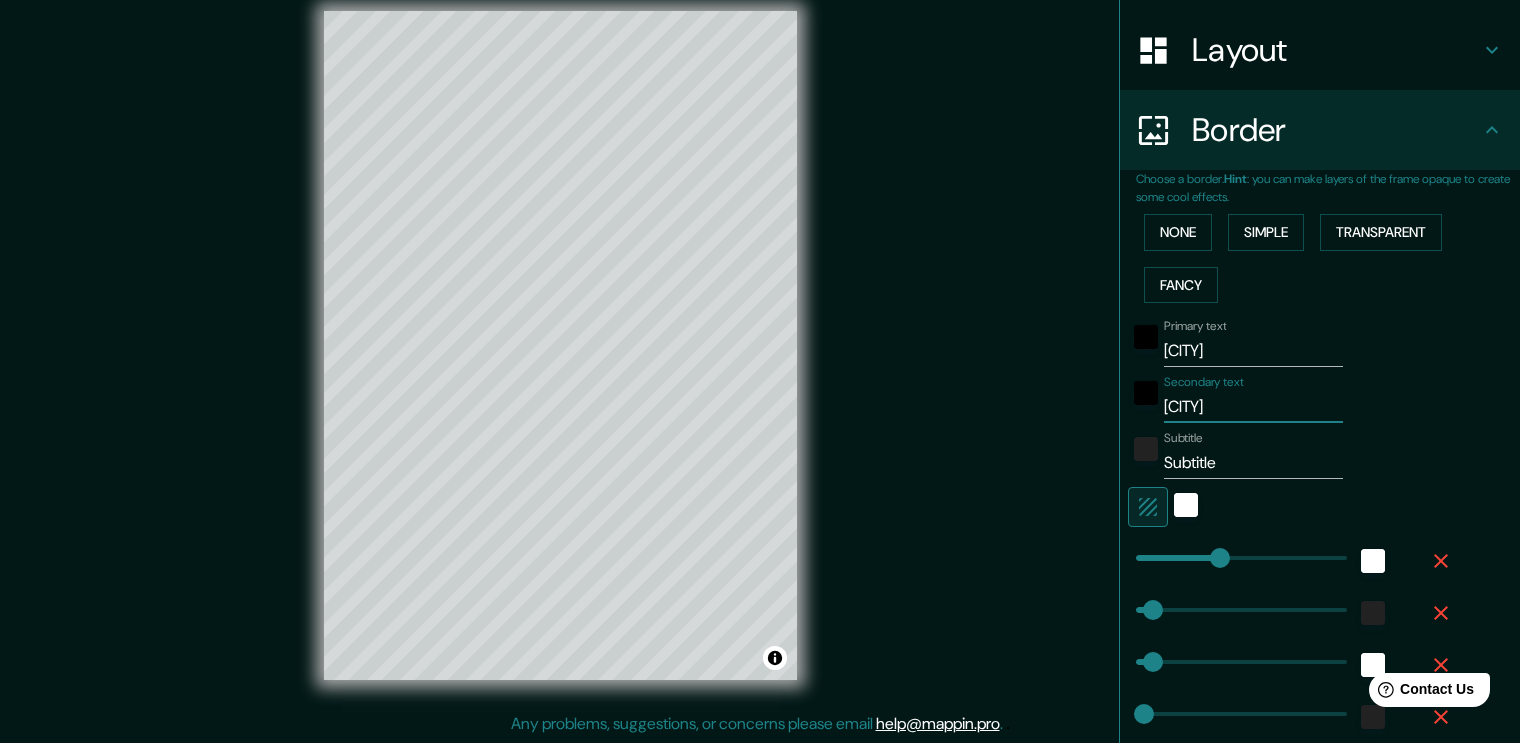 type on "[CITY]" 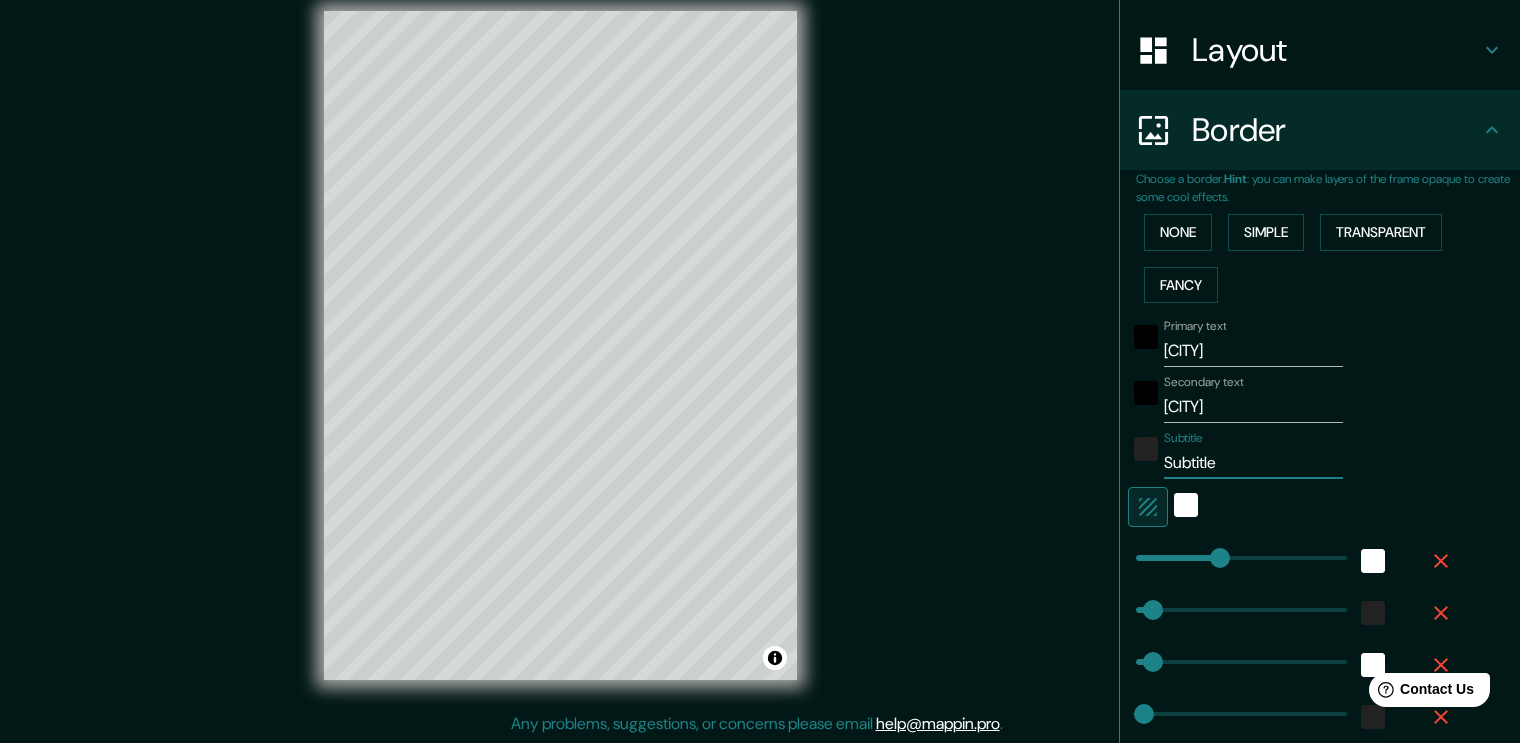click on "Subtitle" at bounding box center (1253, 463) 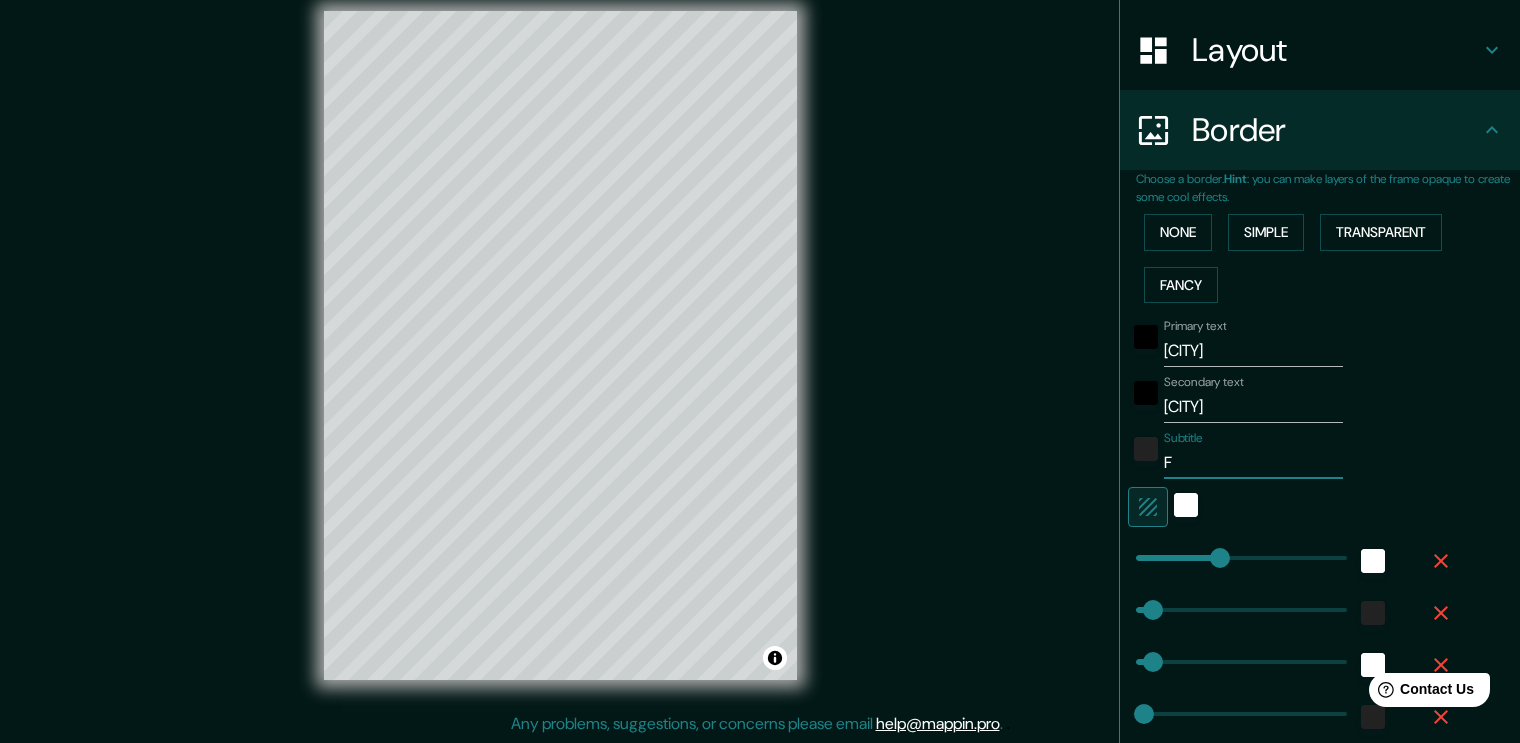 type on "189" 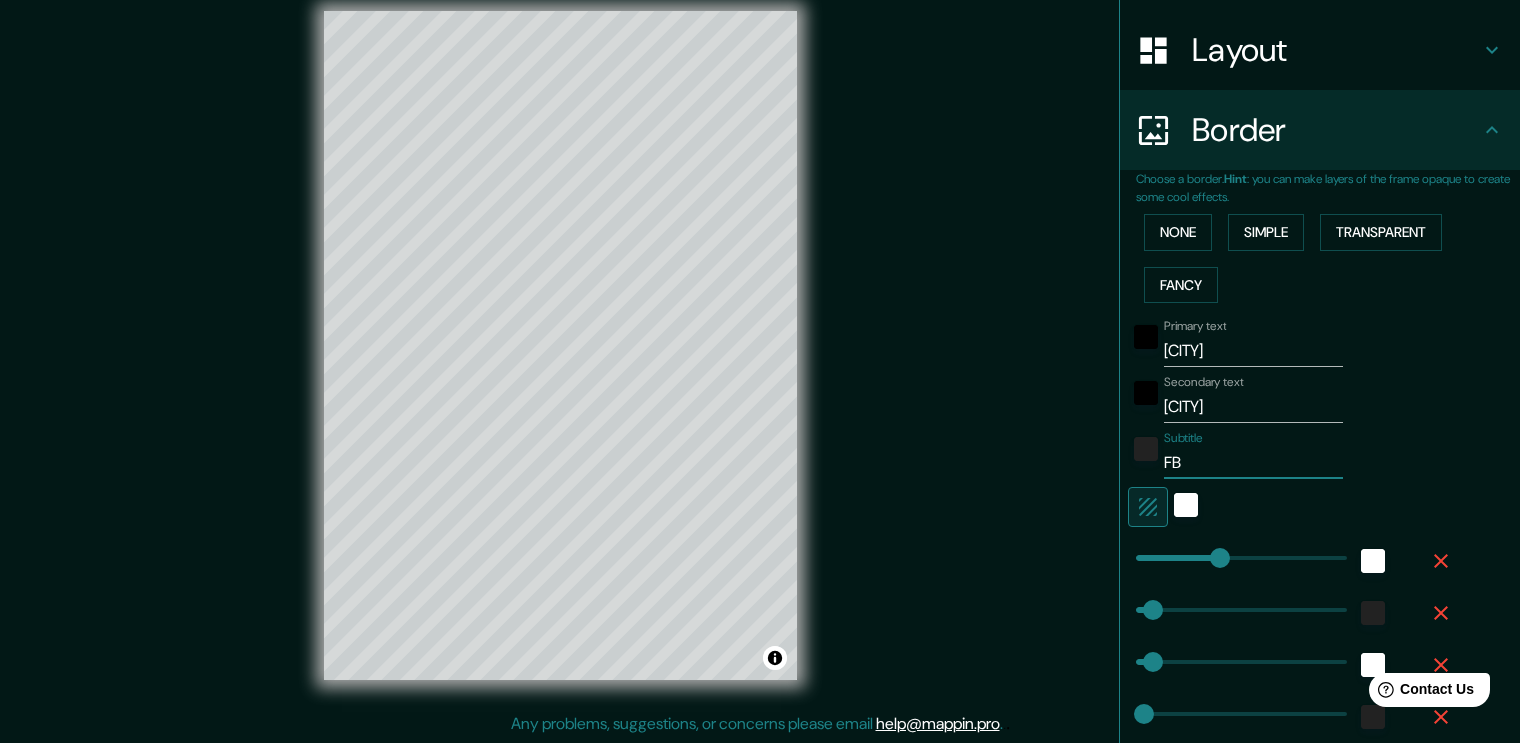 type on "FBG" 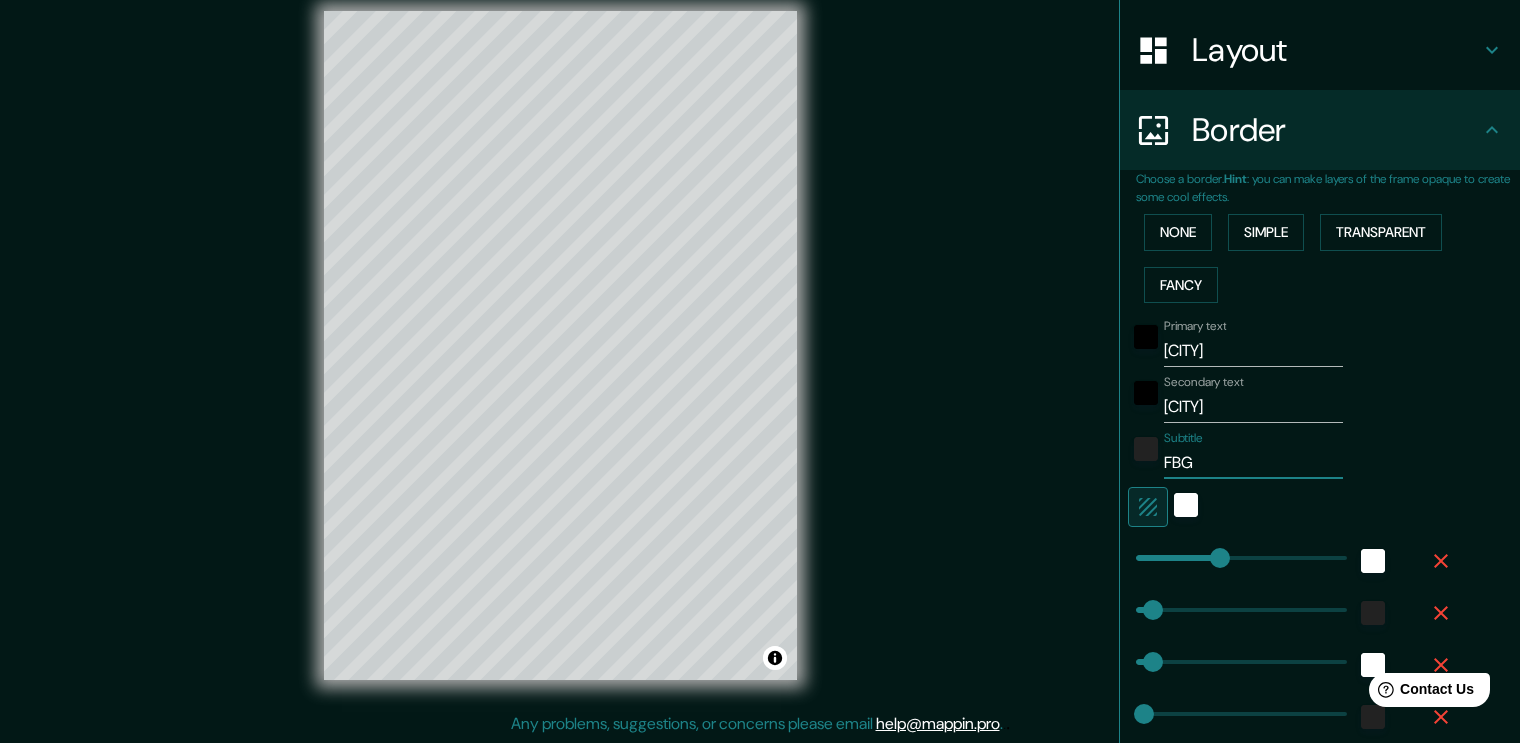 type on "FBG" 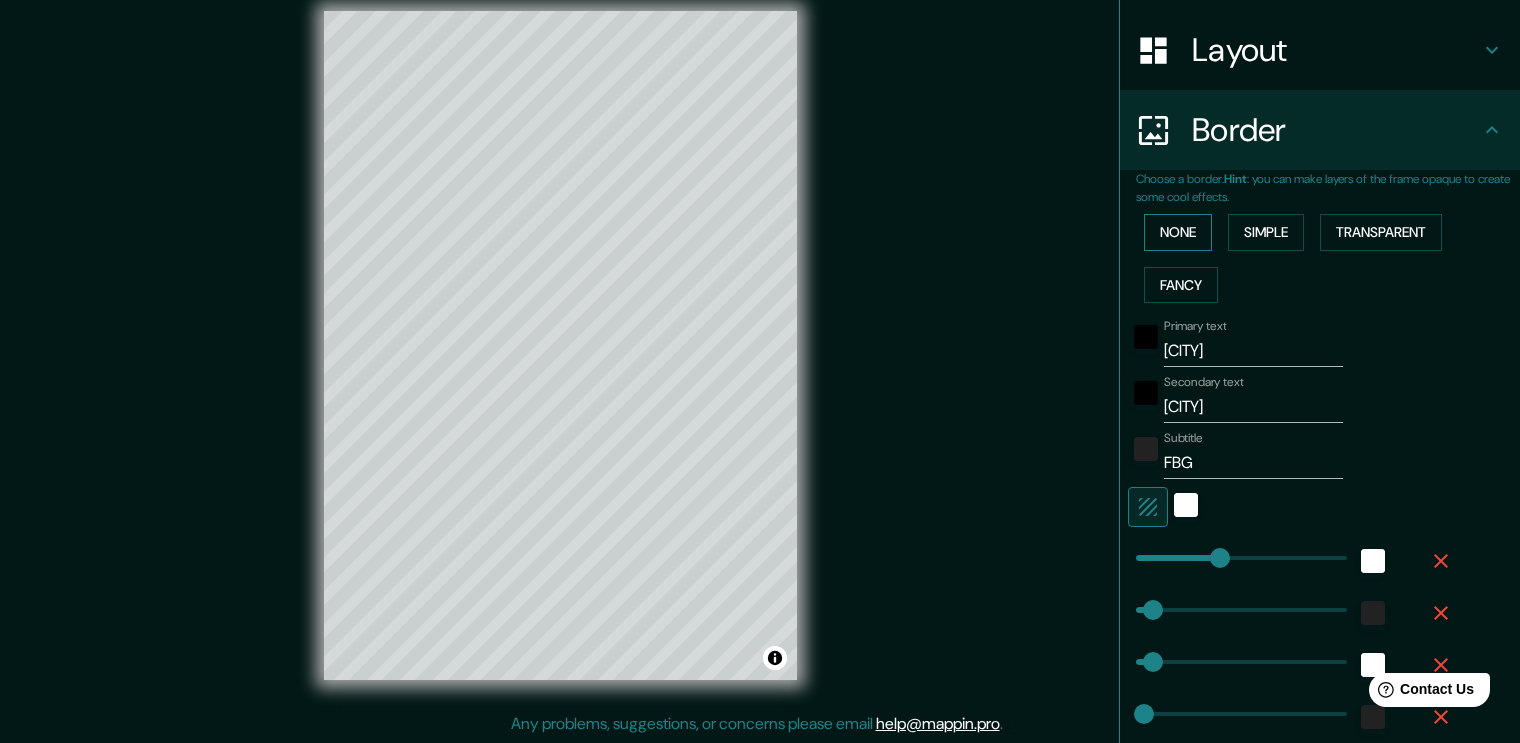 click on "None" at bounding box center [1178, 232] 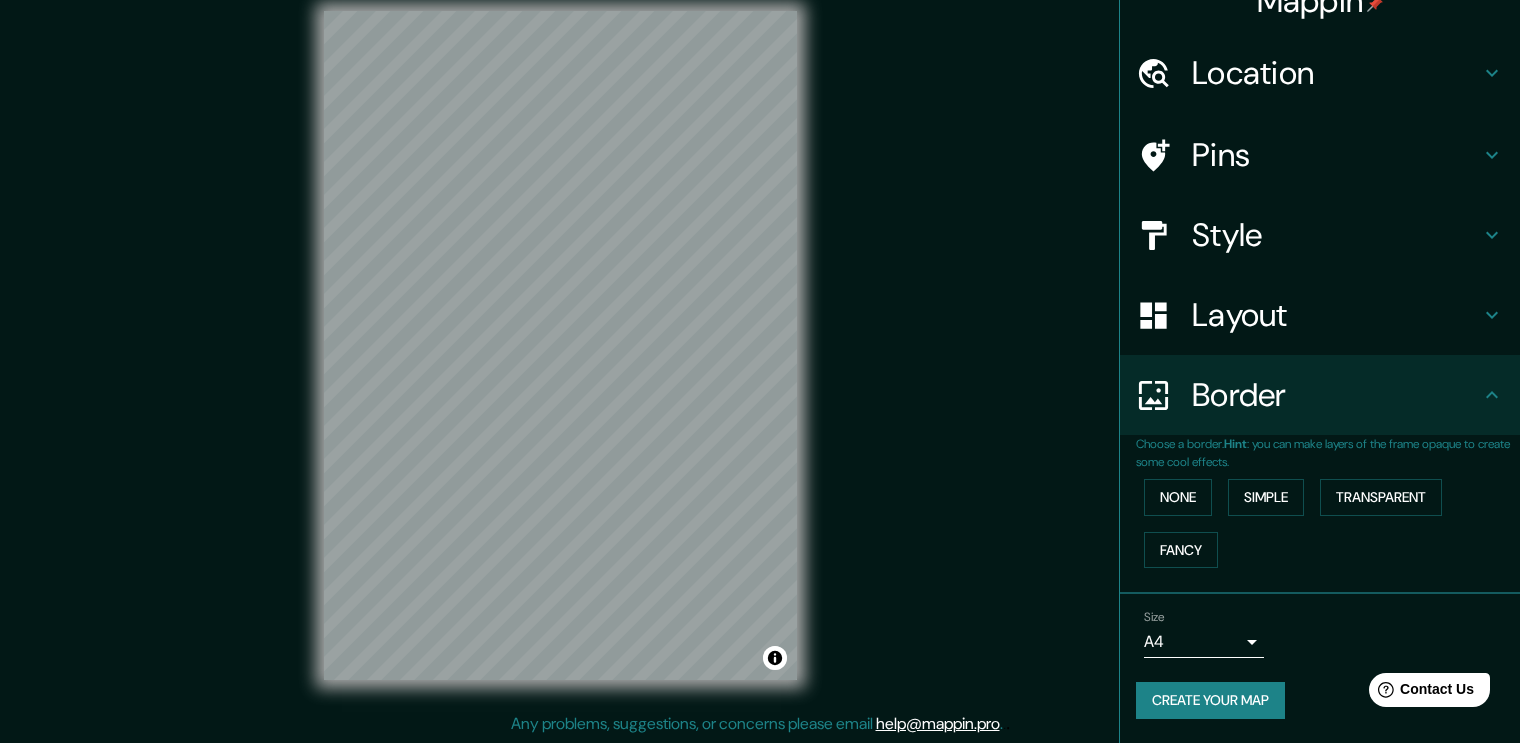 scroll, scrollTop: 28, scrollLeft: 0, axis: vertical 